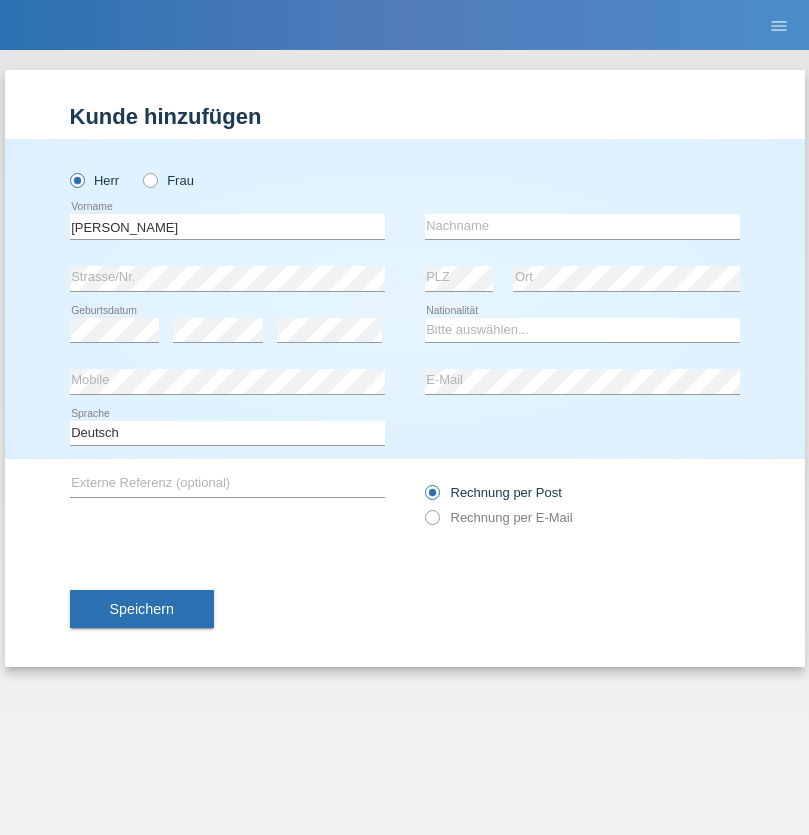 scroll, scrollTop: 0, scrollLeft: 0, axis: both 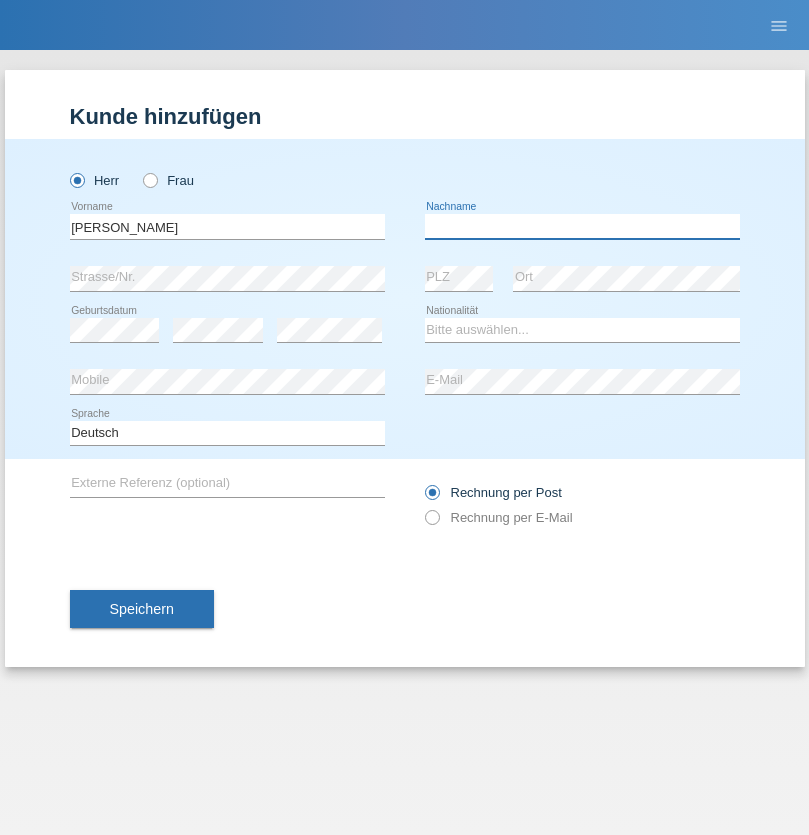 click at bounding box center [582, 226] 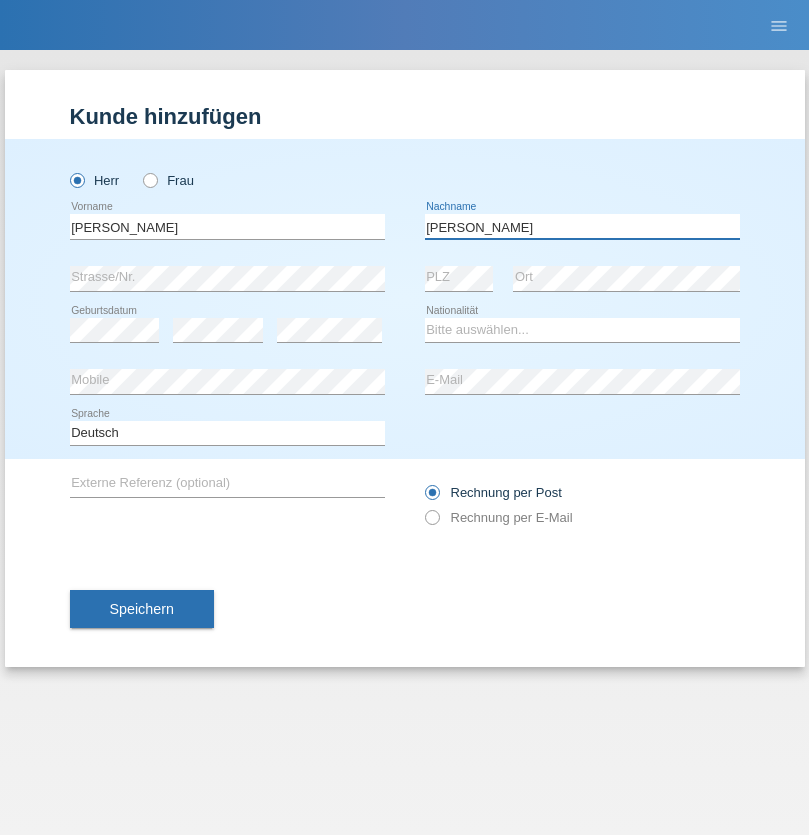 type on "[PERSON_NAME]" 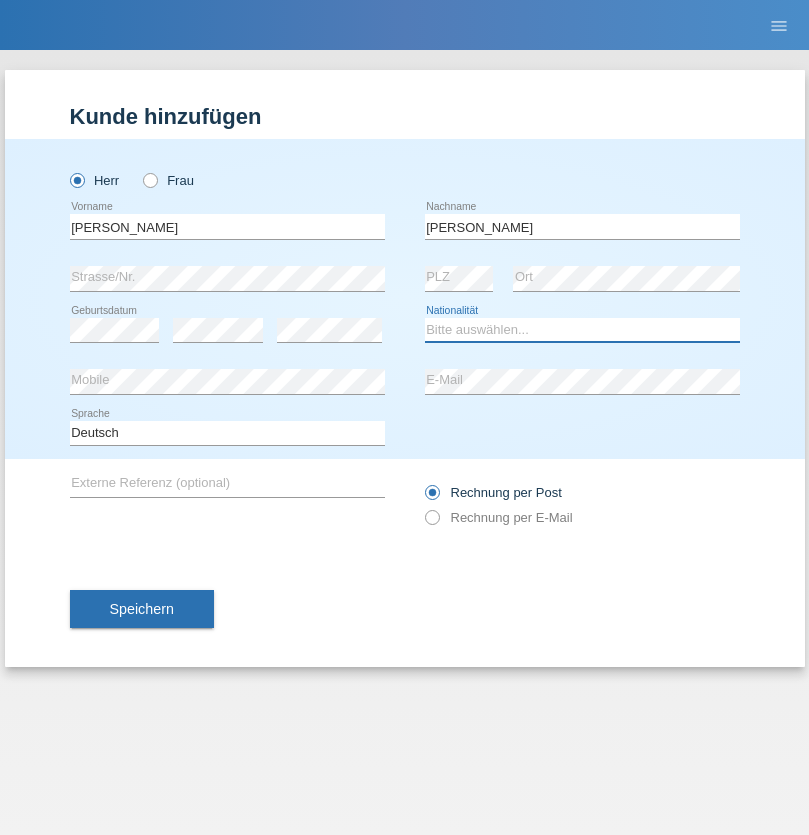 select on "PT" 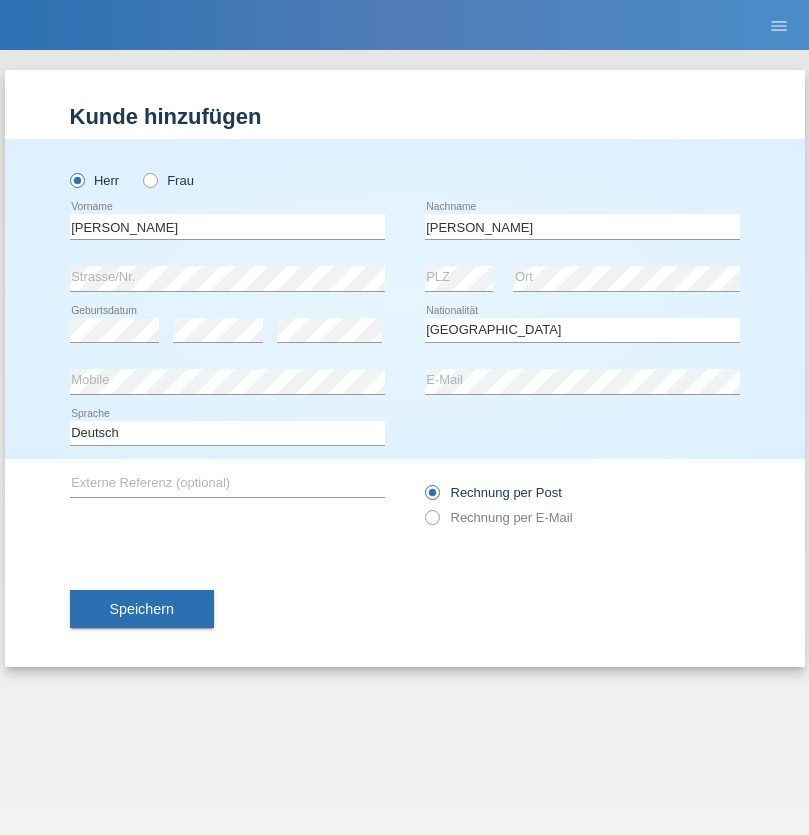 select on "C" 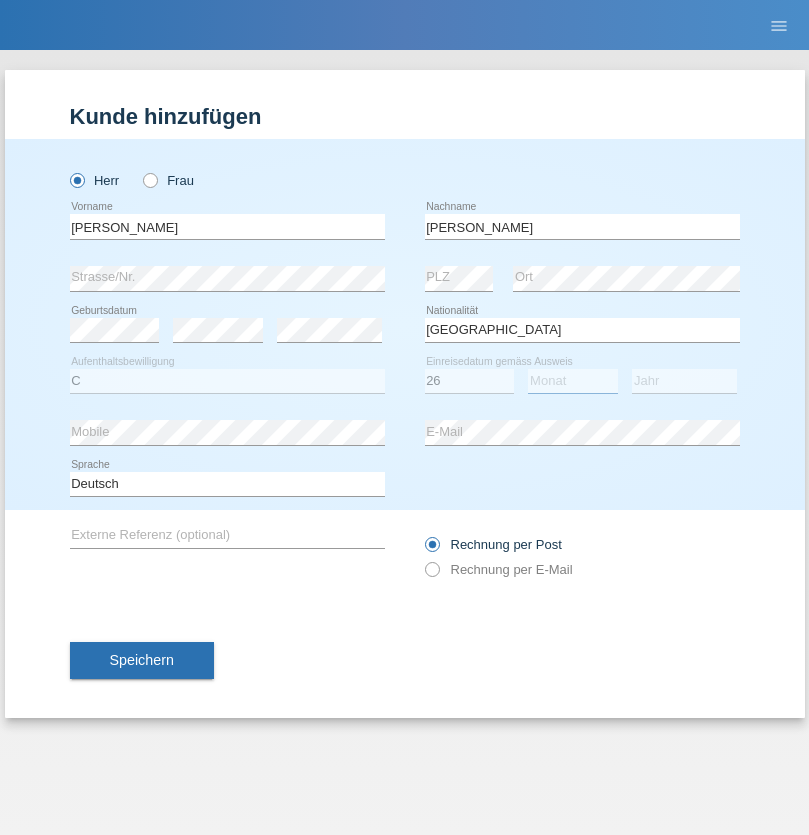 select on "08" 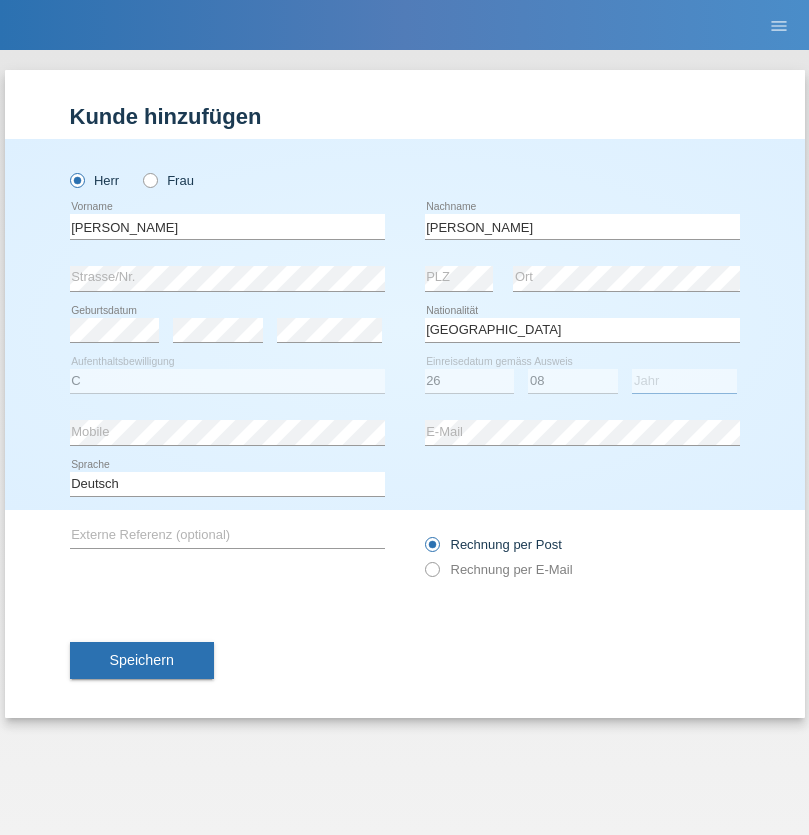select on "2021" 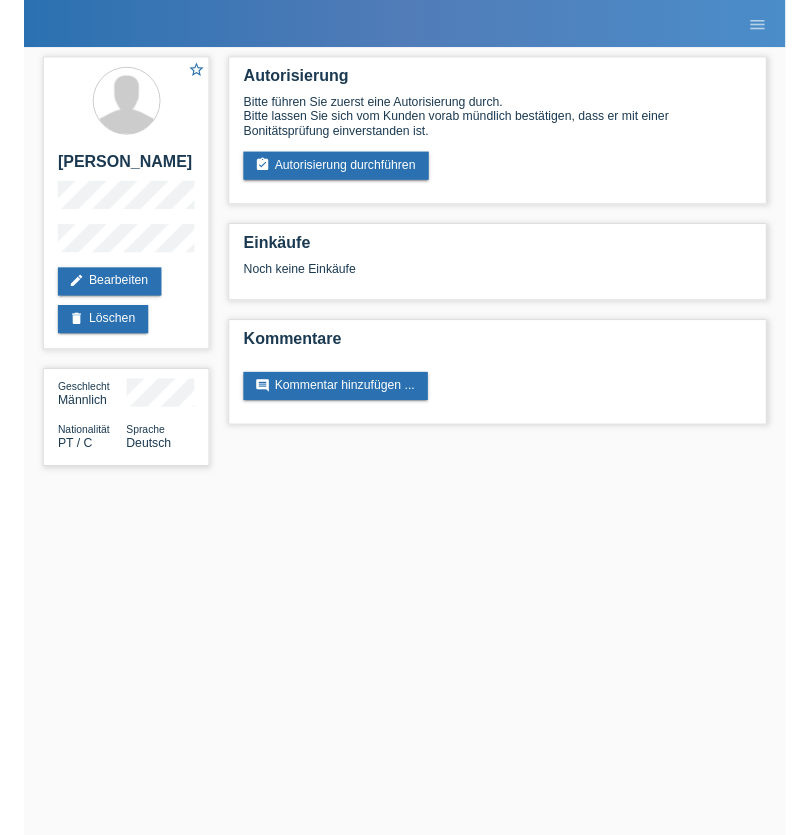scroll, scrollTop: 0, scrollLeft: 0, axis: both 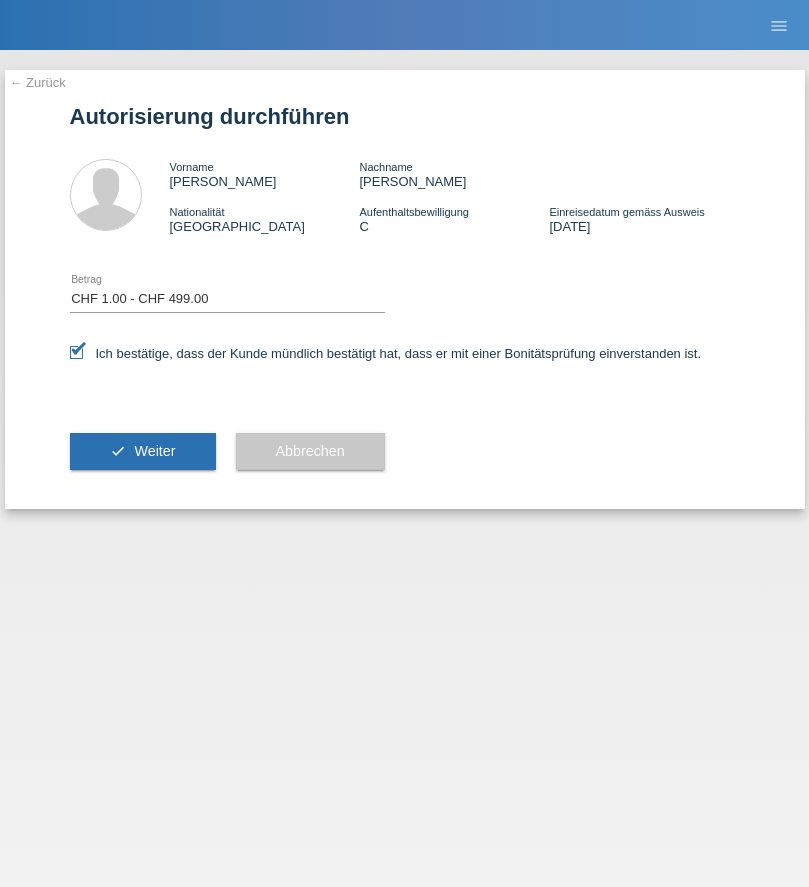 select on "1" 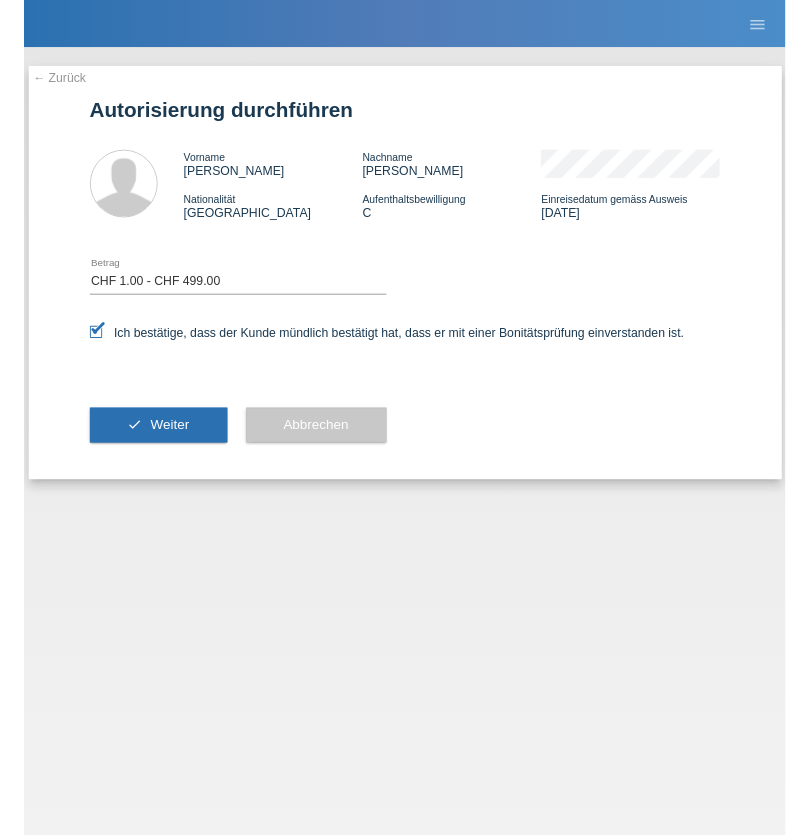 scroll, scrollTop: 0, scrollLeft: 0, axis: both 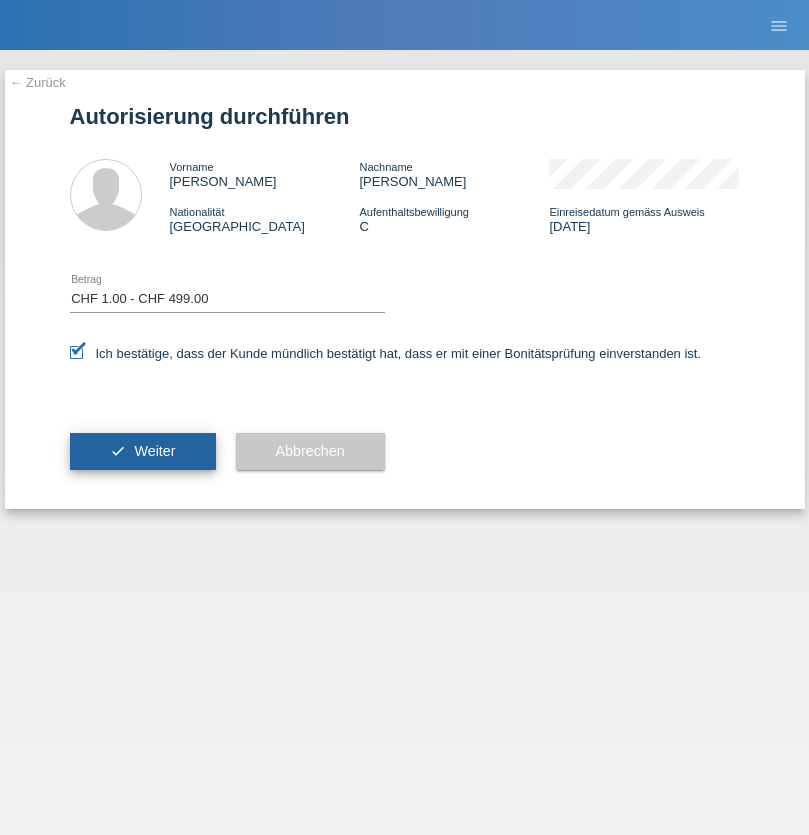 click on "Weiter" at bounding box center (154, 451) 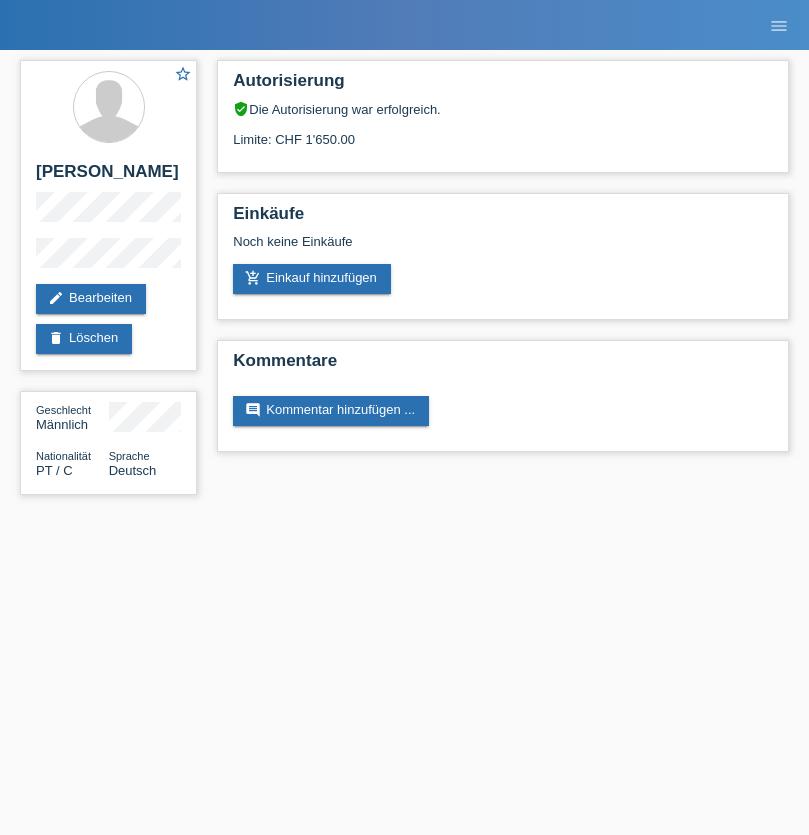 scroll, scrollTop: 0, scrollLeft: 0, axis: both 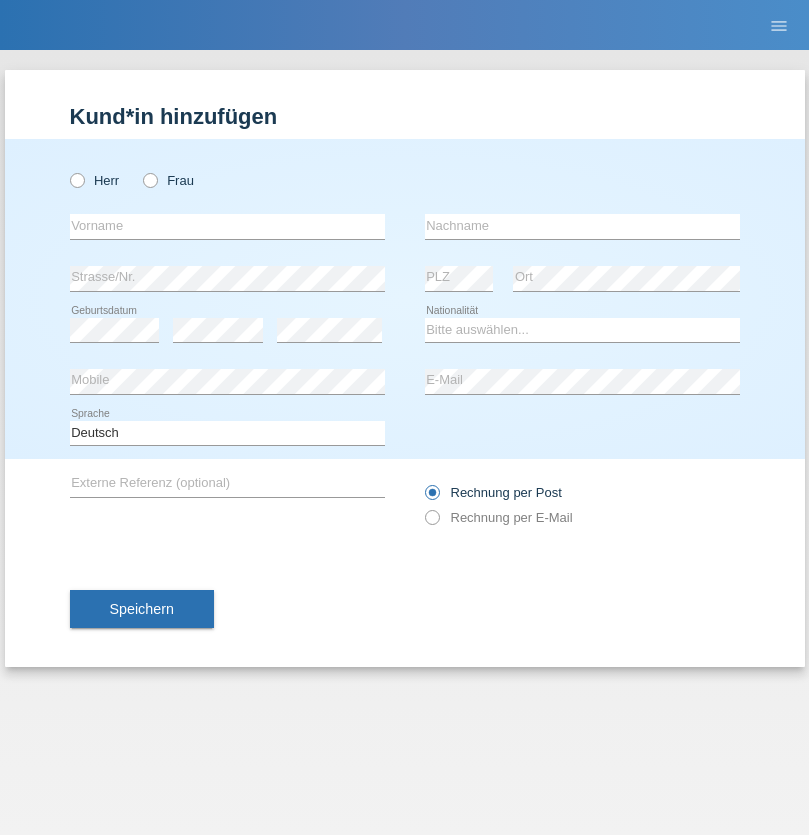 radio on "true" 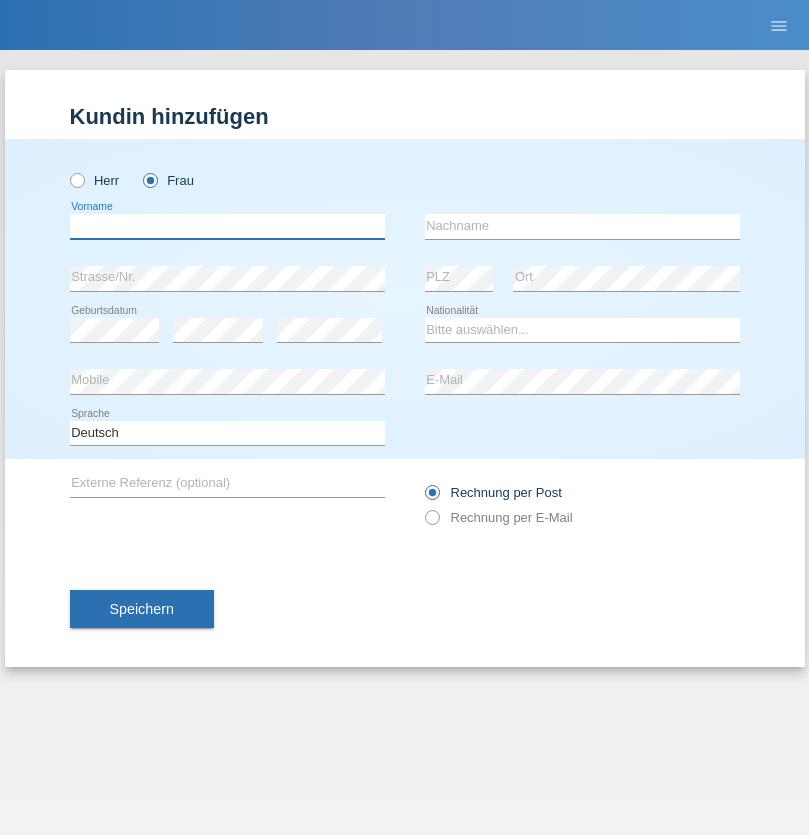 click at bounding box center (227, 226) 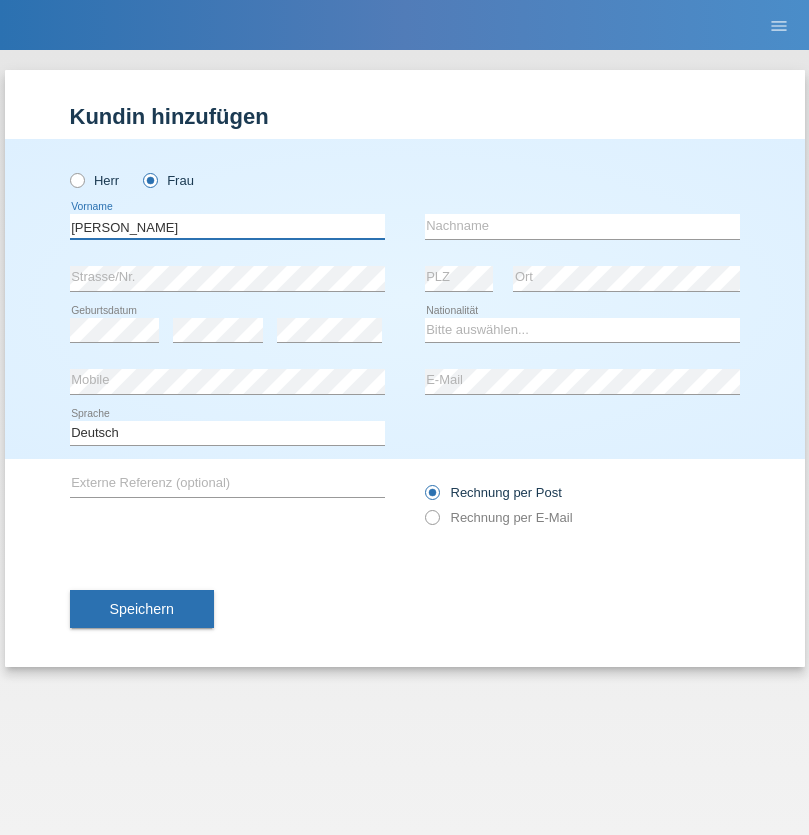 type on "[PERSON_NAME]" 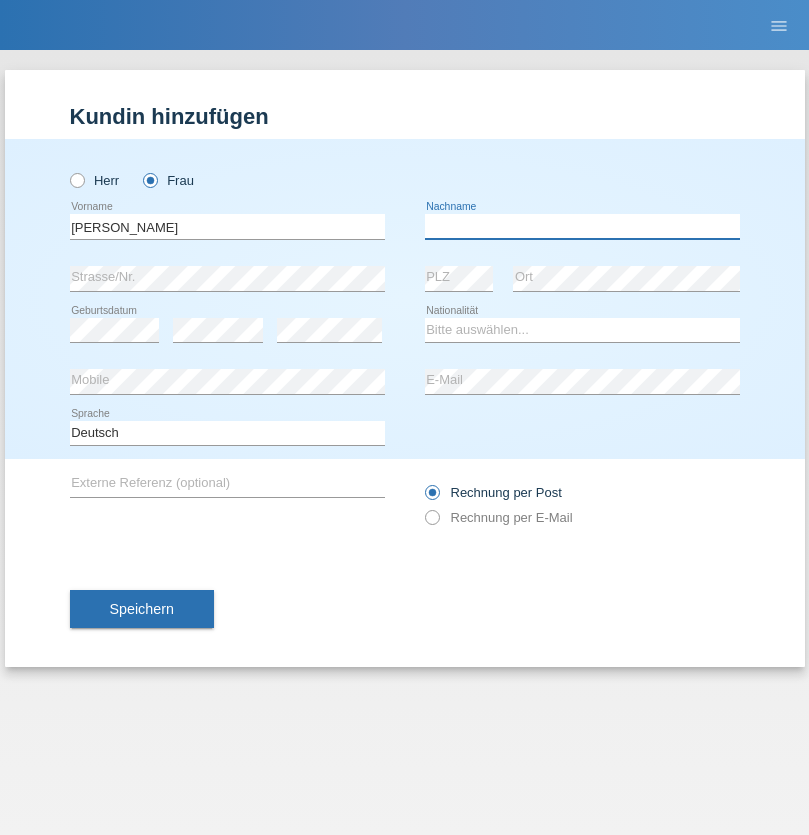 click at bounding box center (582, 226) 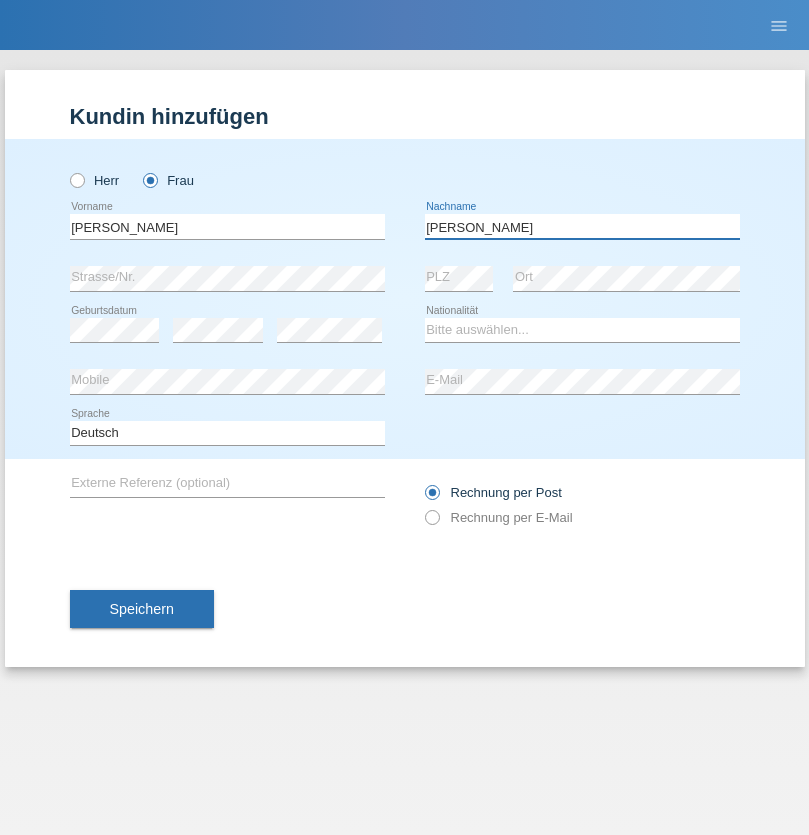 type on "[PERSON_NAME]" 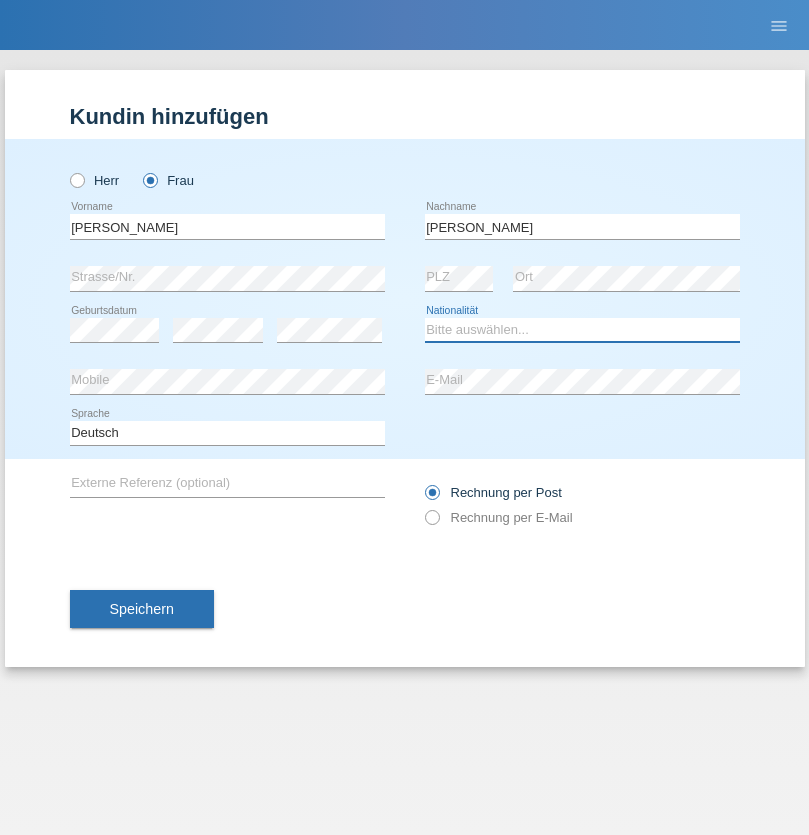 select on "PT" 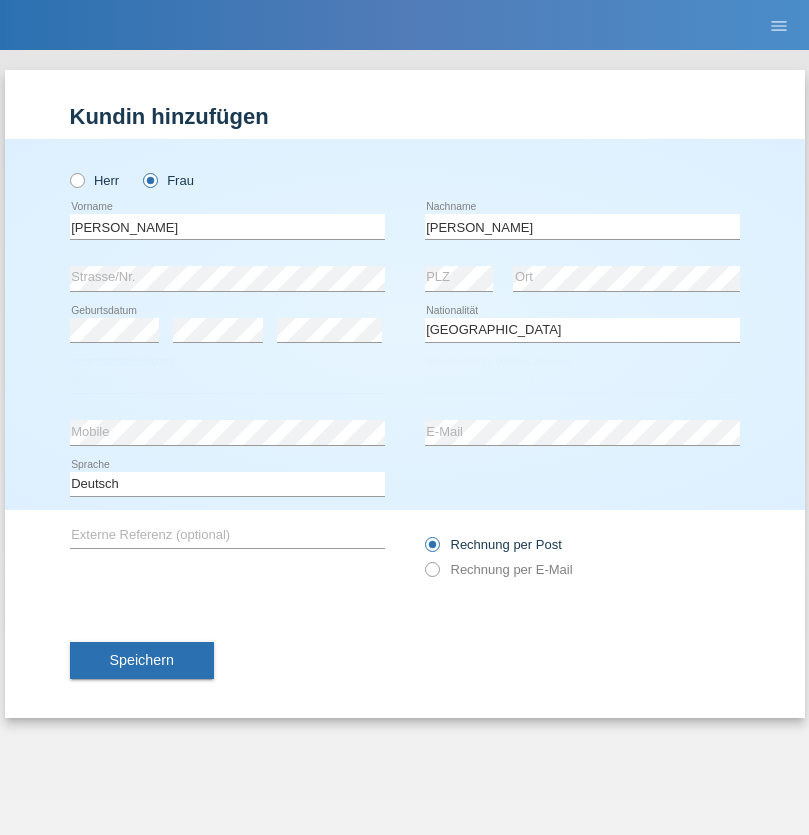 select on "C" 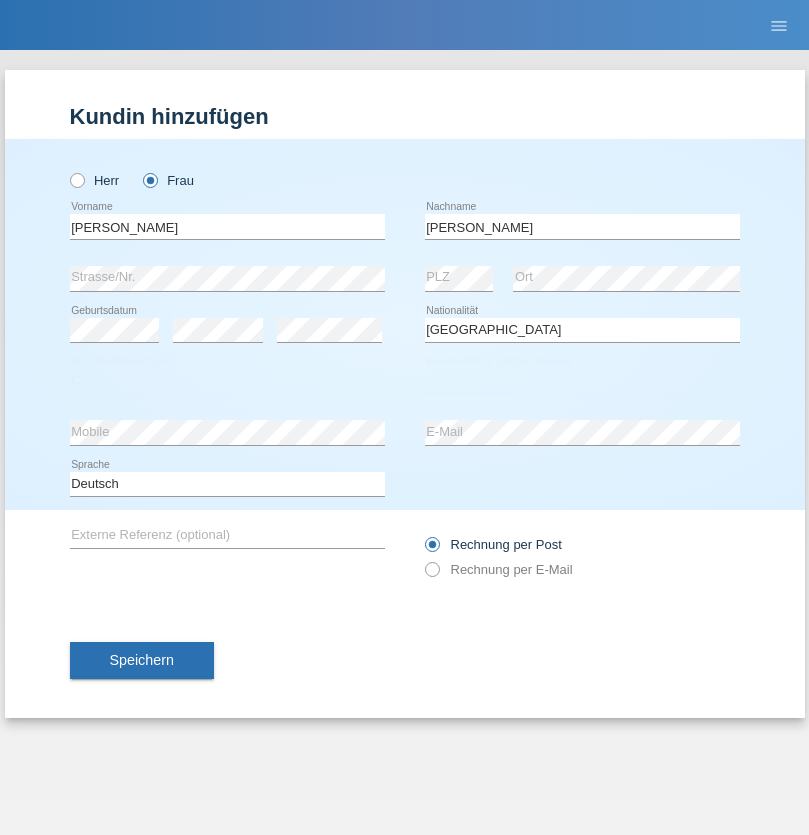 select on "26" 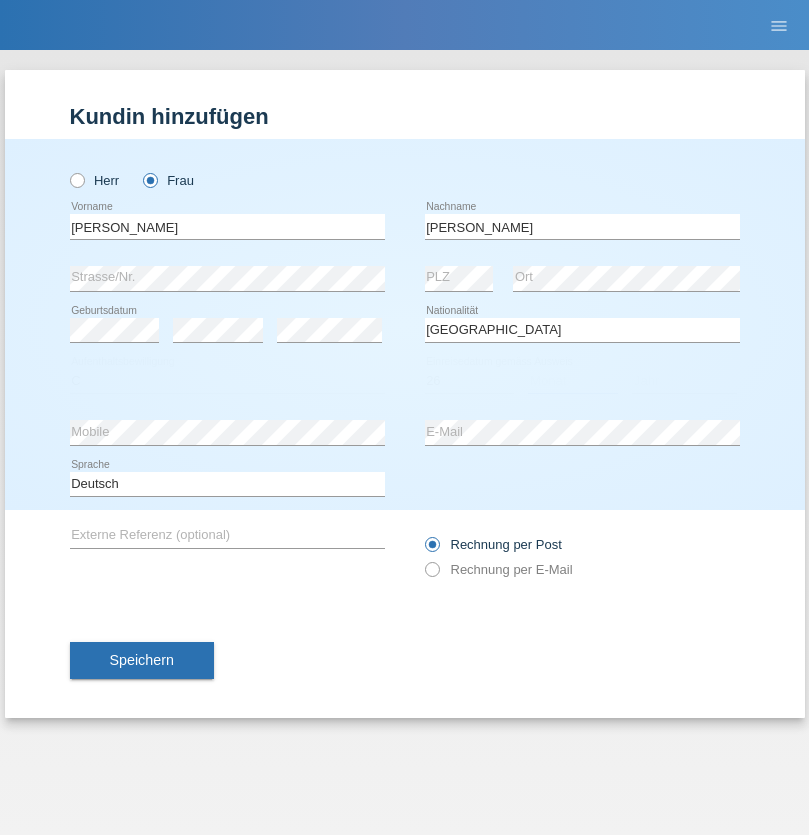 select on "08" 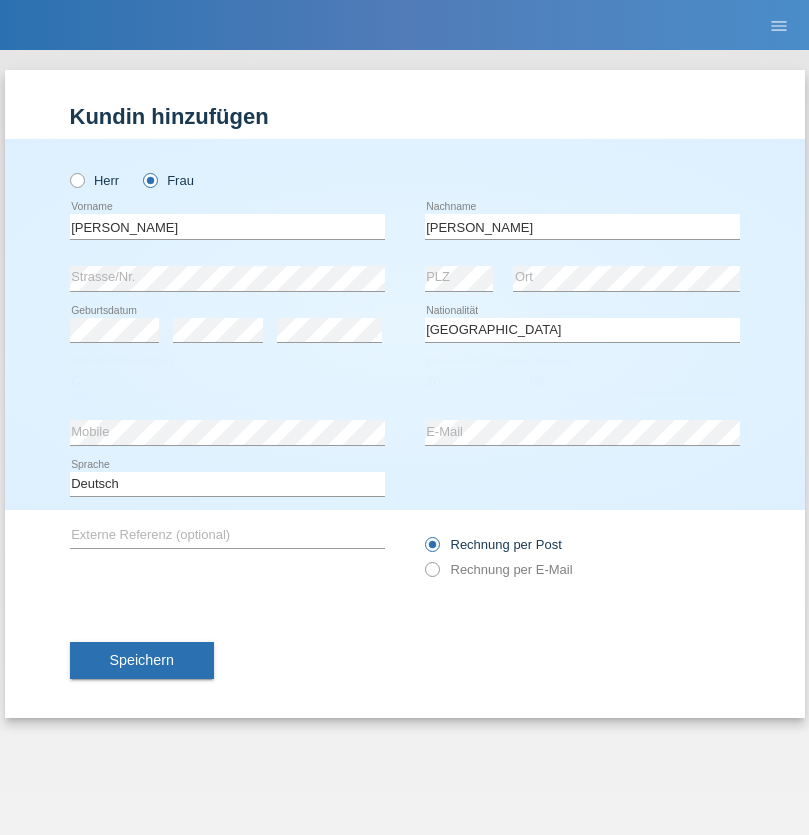 select on "2021" 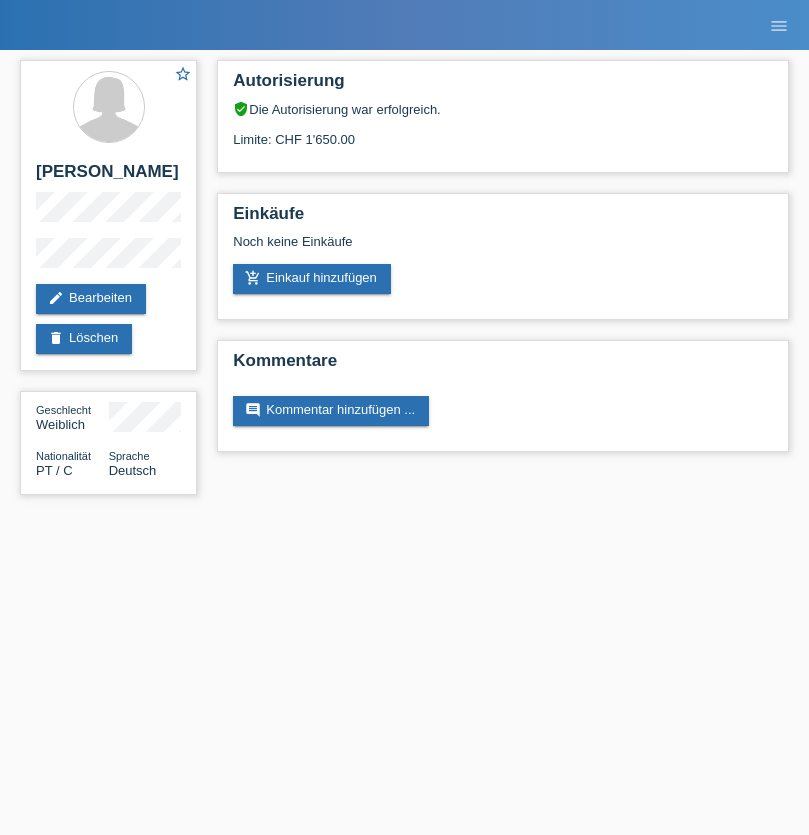 scroll, scrollTop: 0, scrollLeft: 0, axis: both 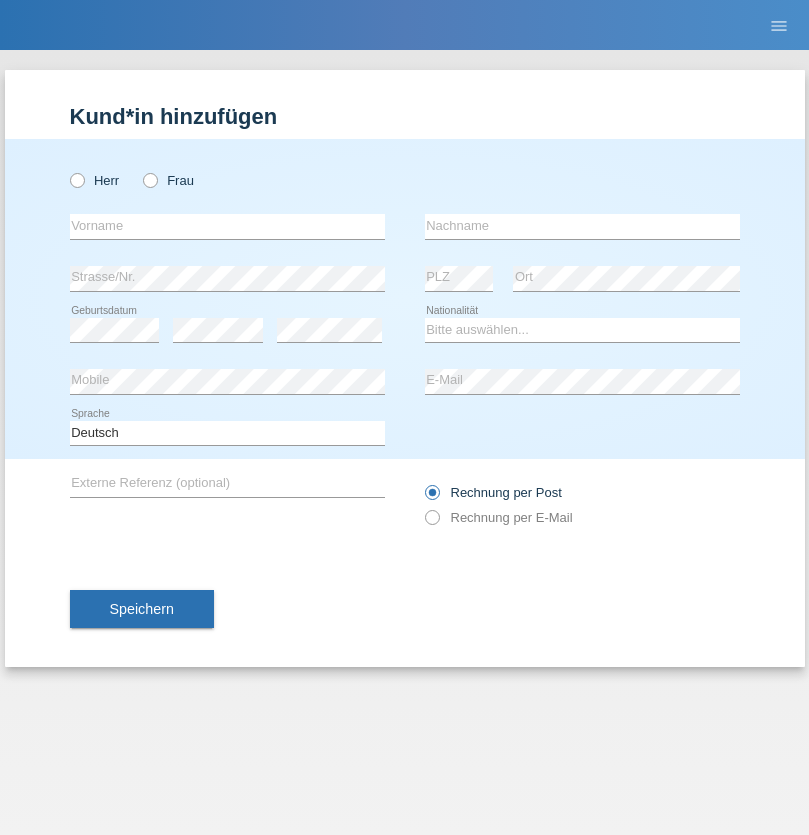 radio on "true" 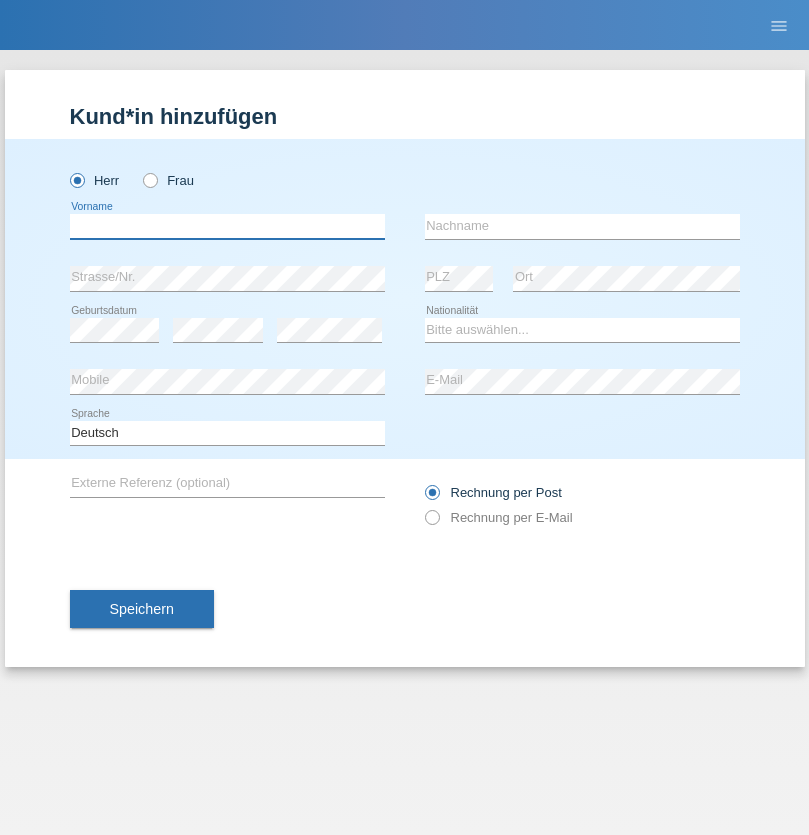 click at bounding box center [227, 226] 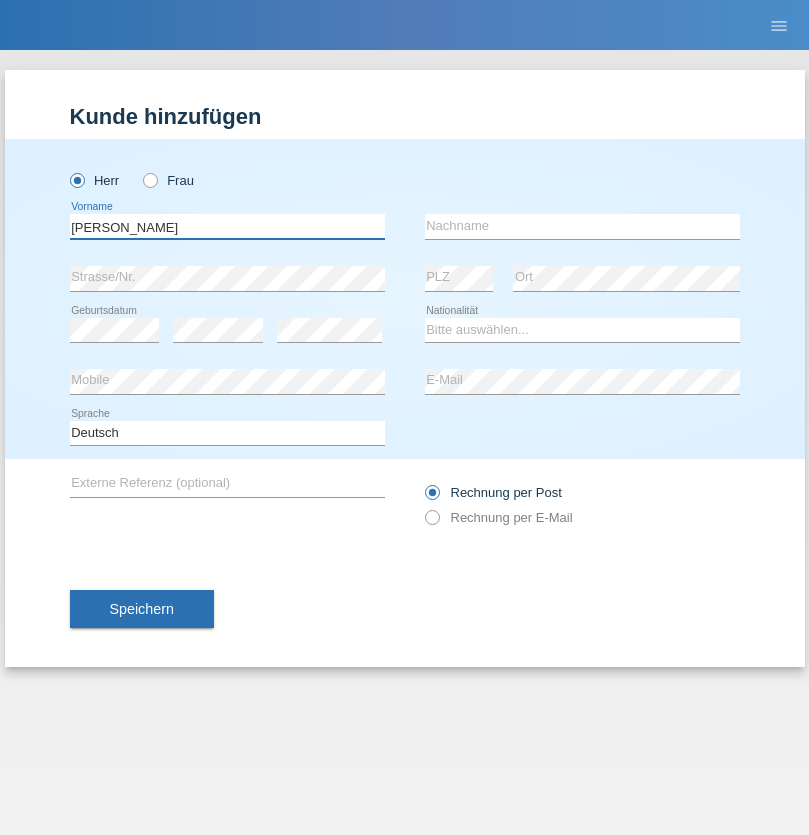 type on "[PERSON_NAME]" 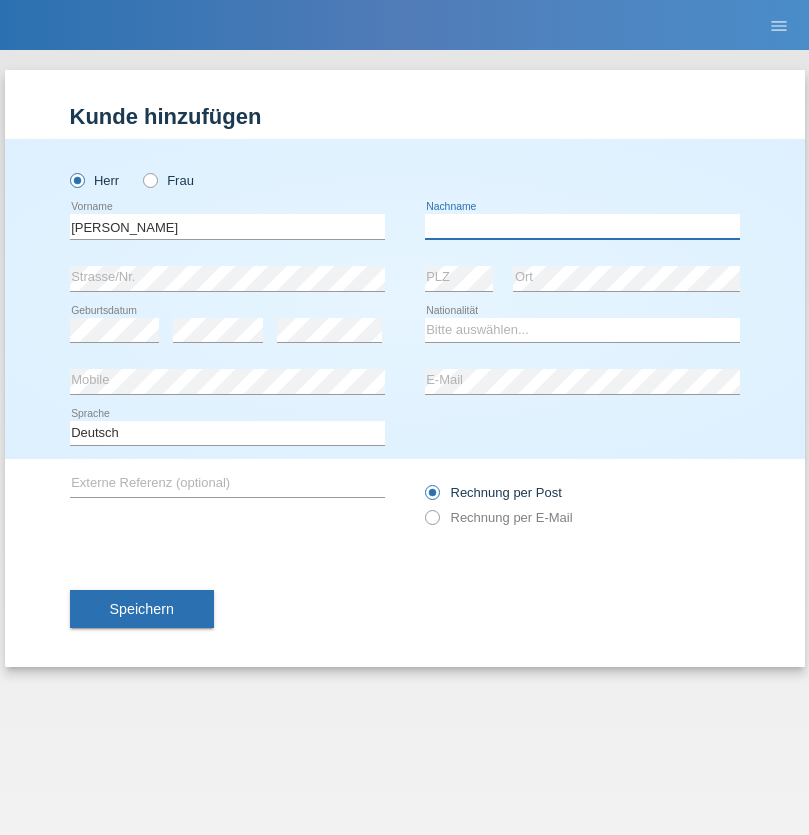 click at bounding box center [582, 226] 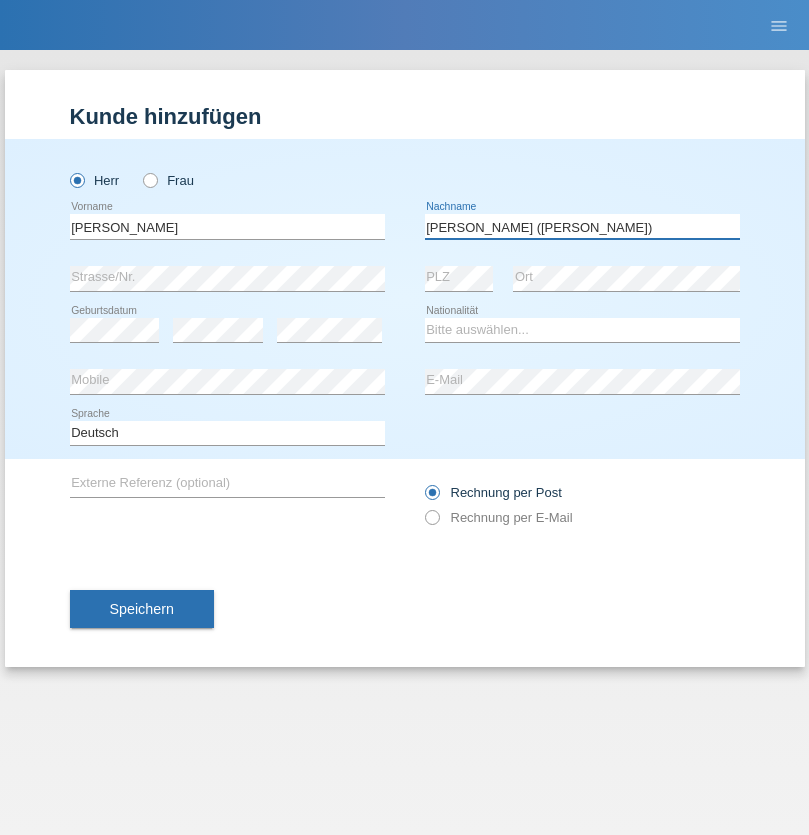 type on "[PERSON_NAME] ([PERSON_NAME])" 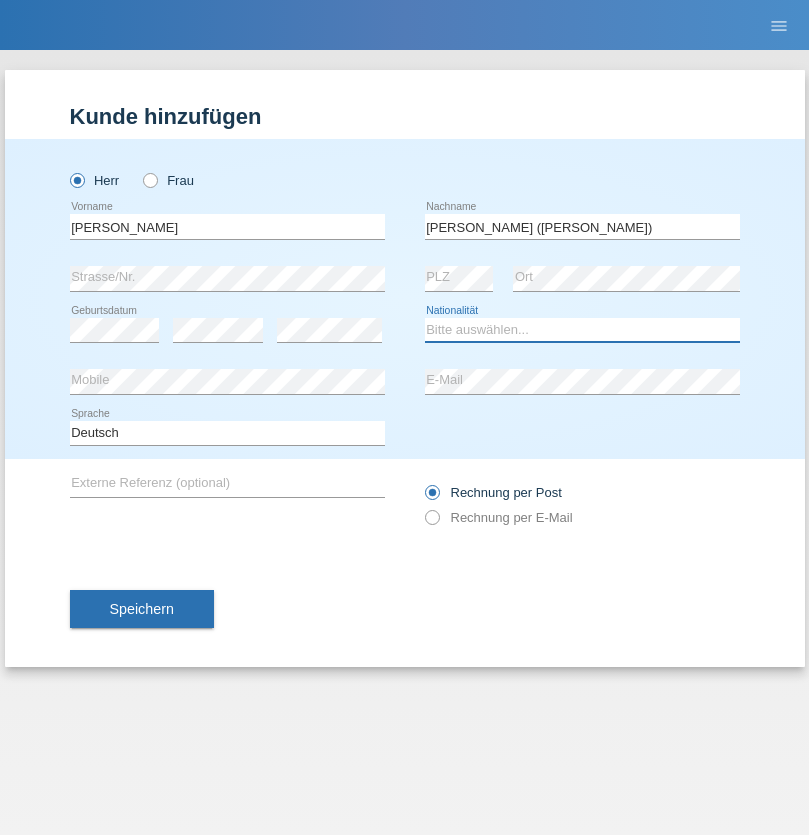 select on "BR" 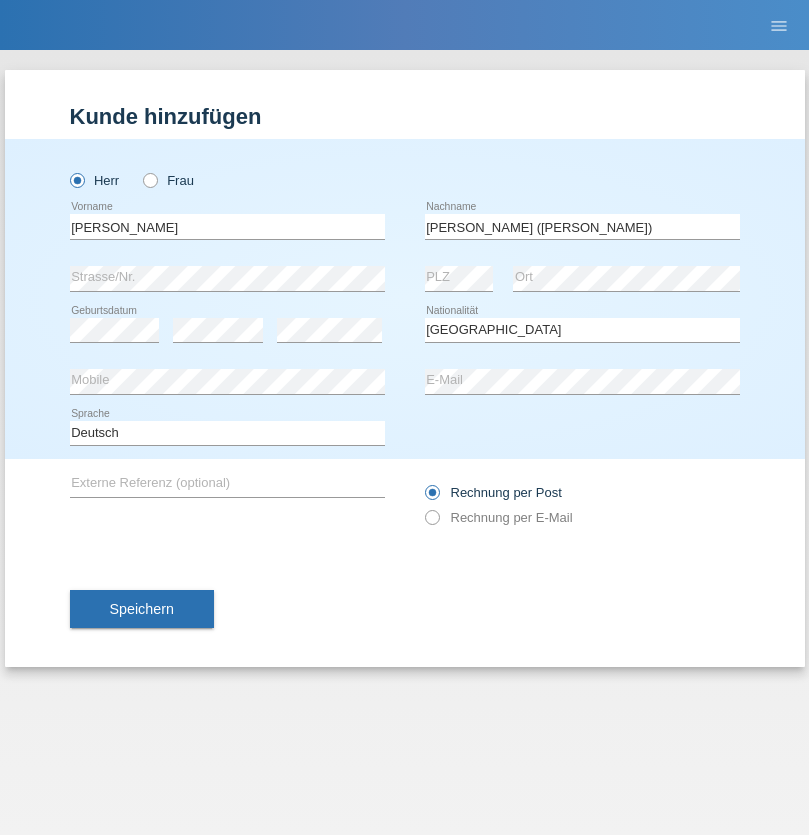 select on "C" 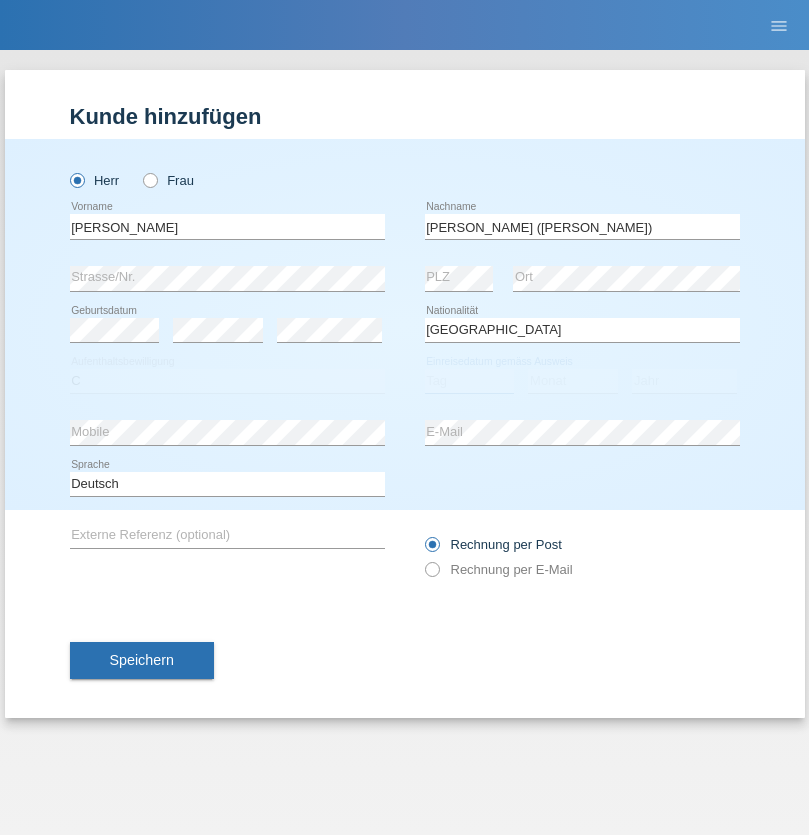 select on "26" 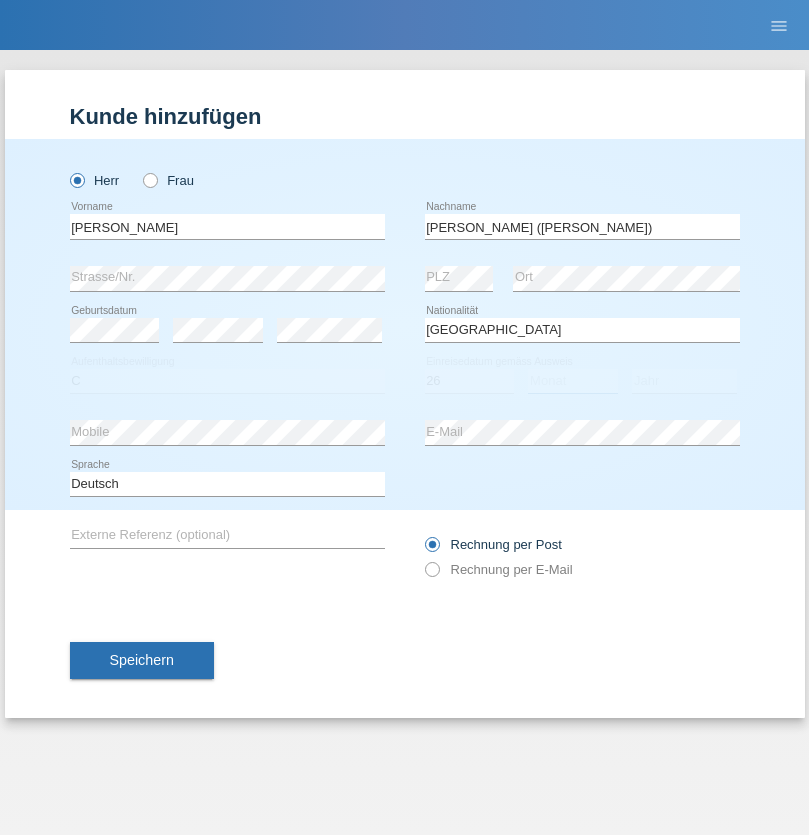 select on "01" 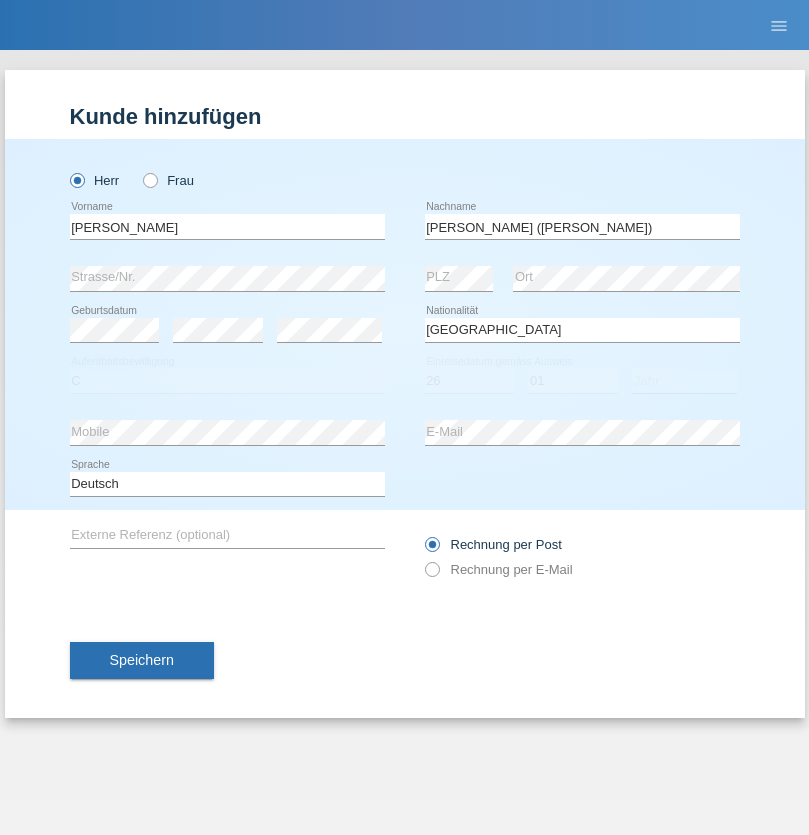 select on "2021" 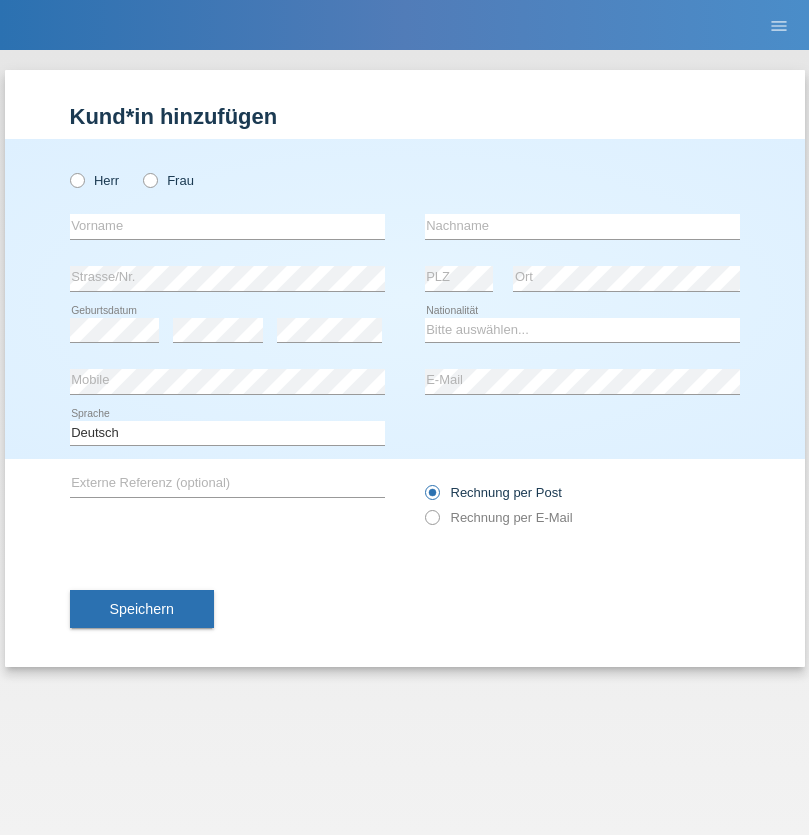 scroll, scrollTop: 0, scrollLeft: 0, axis: both 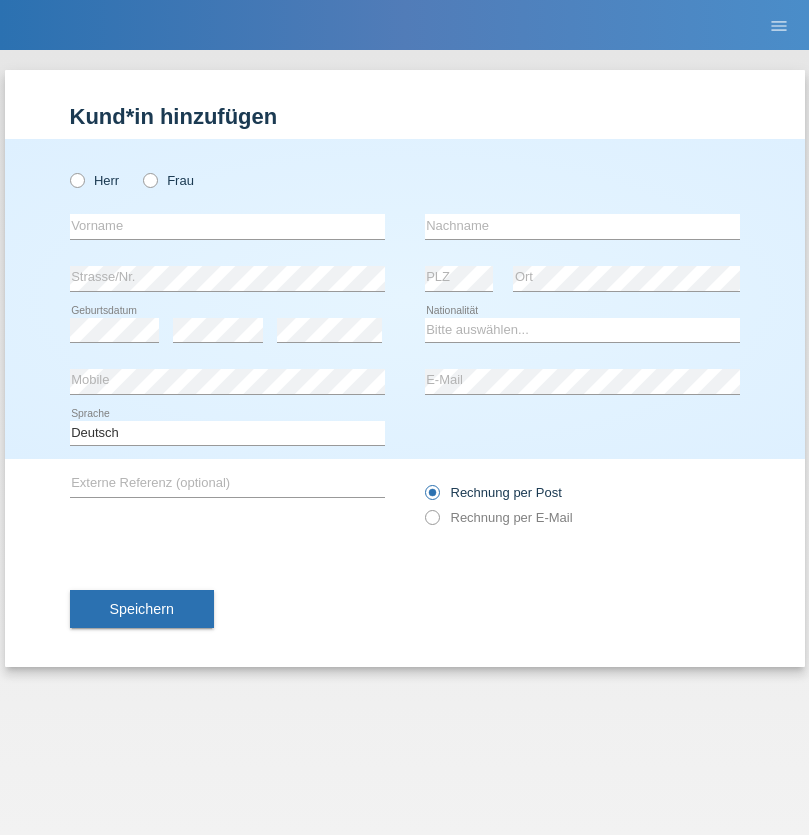 radio on "true" 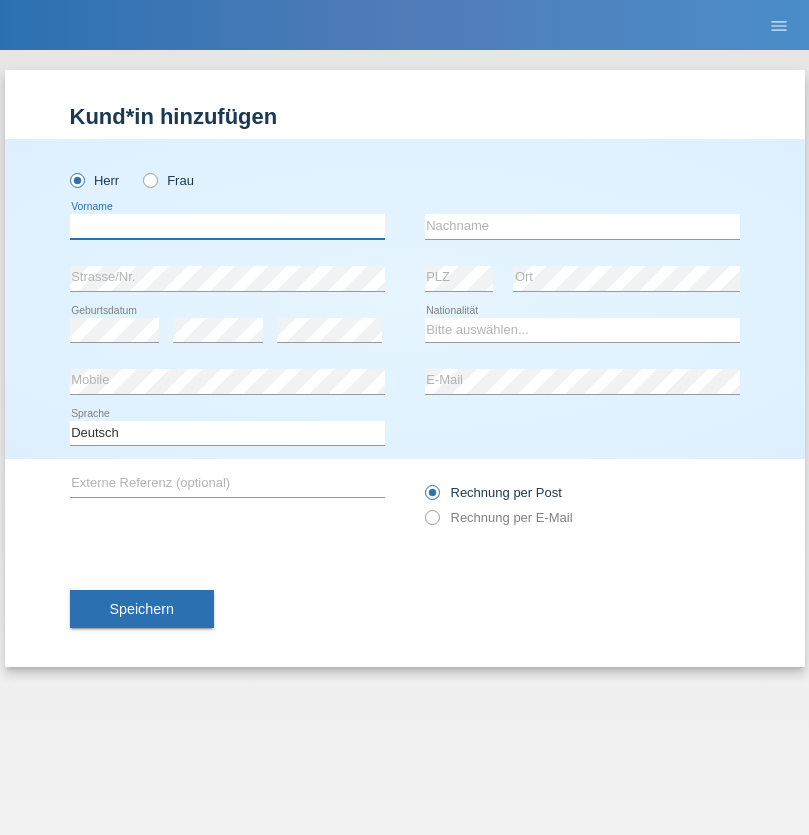 click at bounding box center [227, 226] 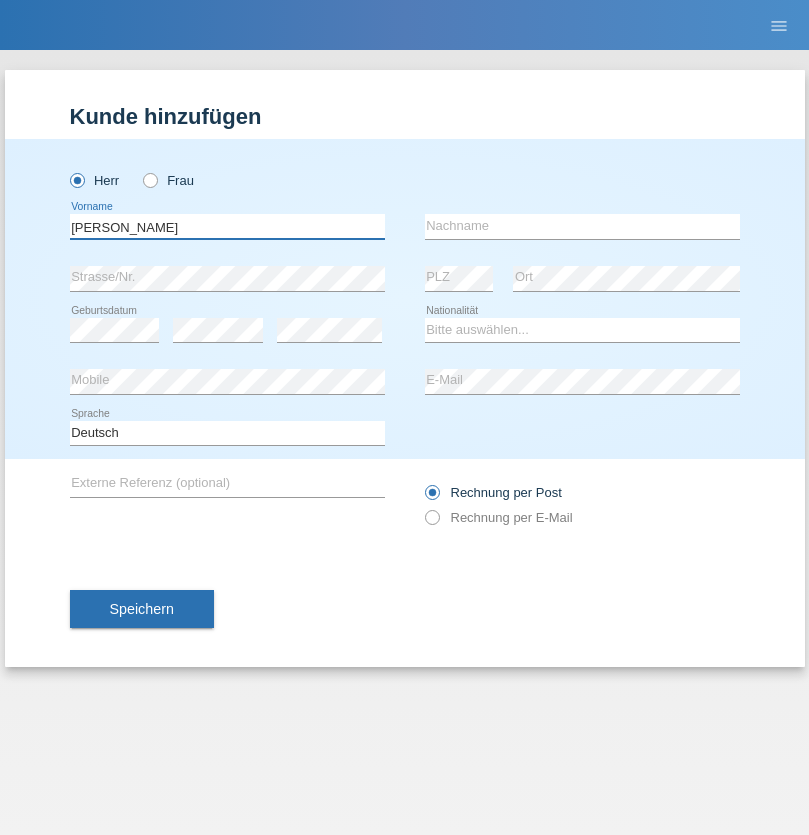 type on "[PERSON_NAME]" 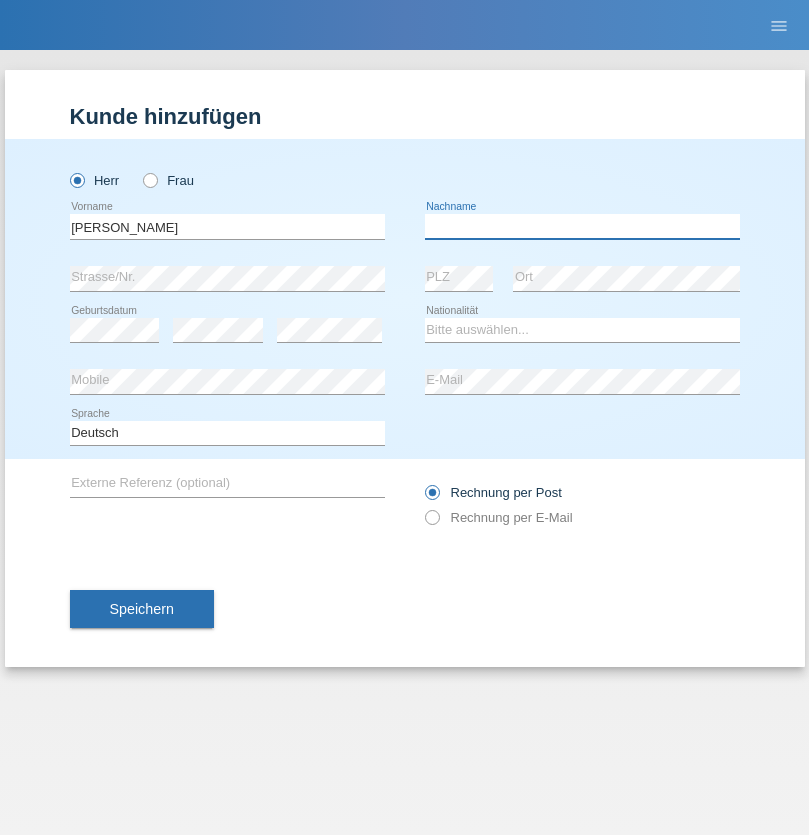 click at bounding box center [582, 226] 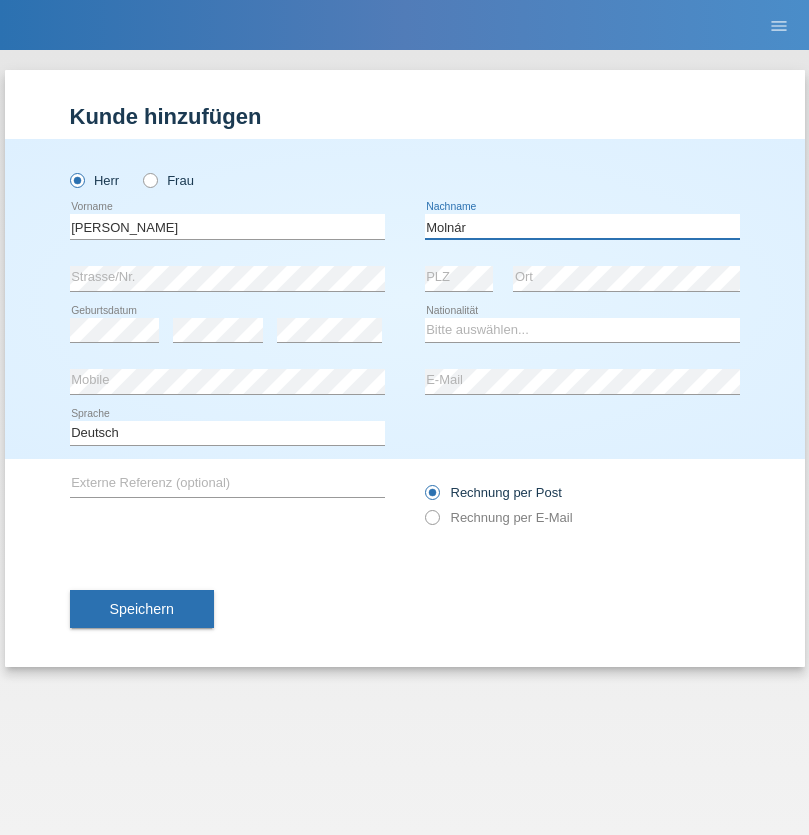 type on "Molnár" 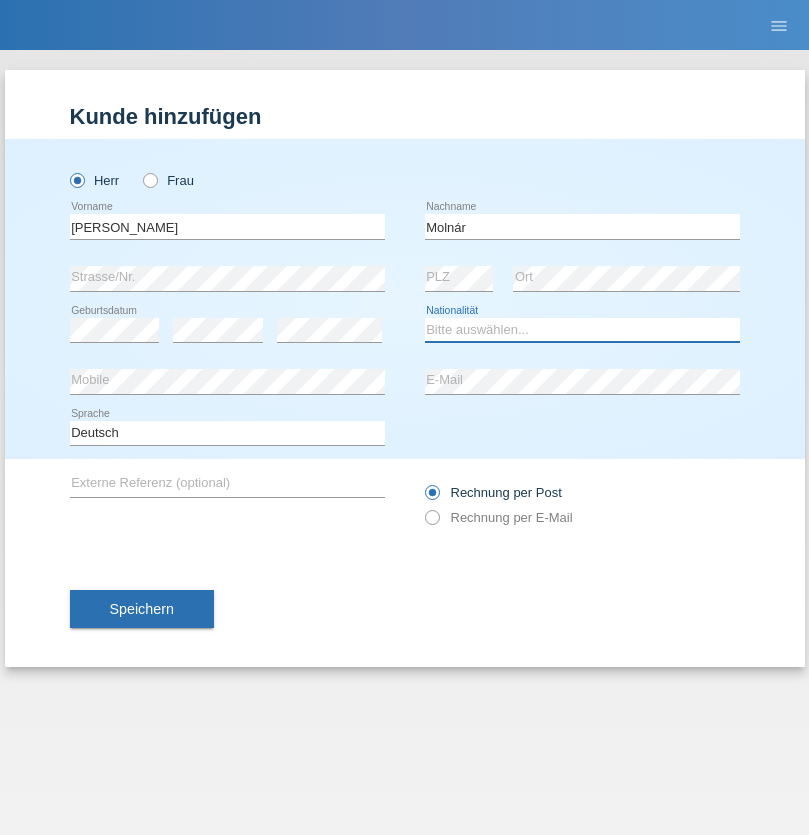select on "HU" 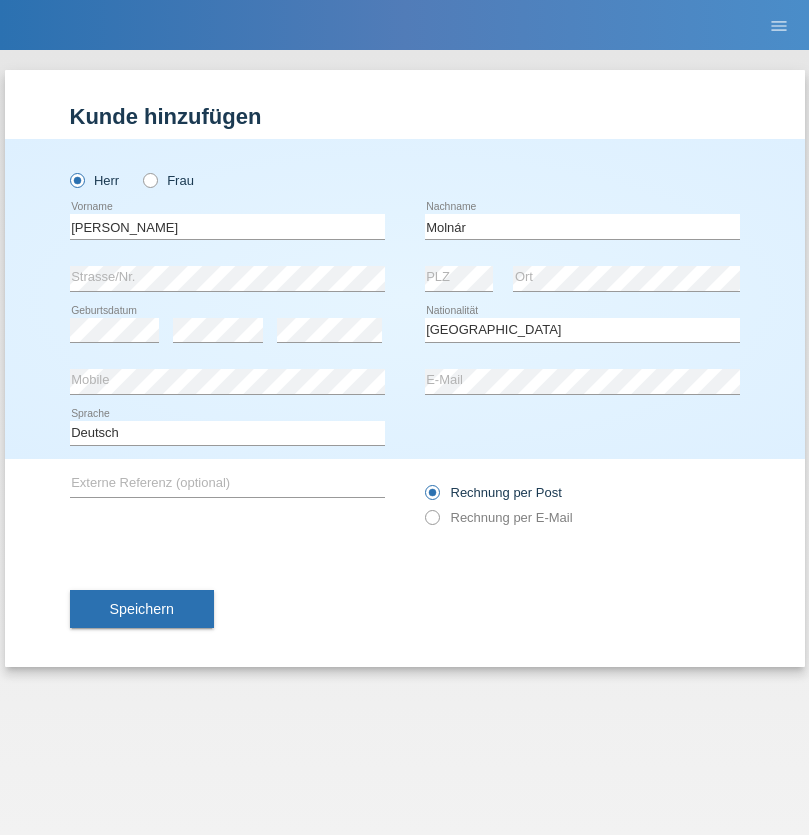 select on "C" 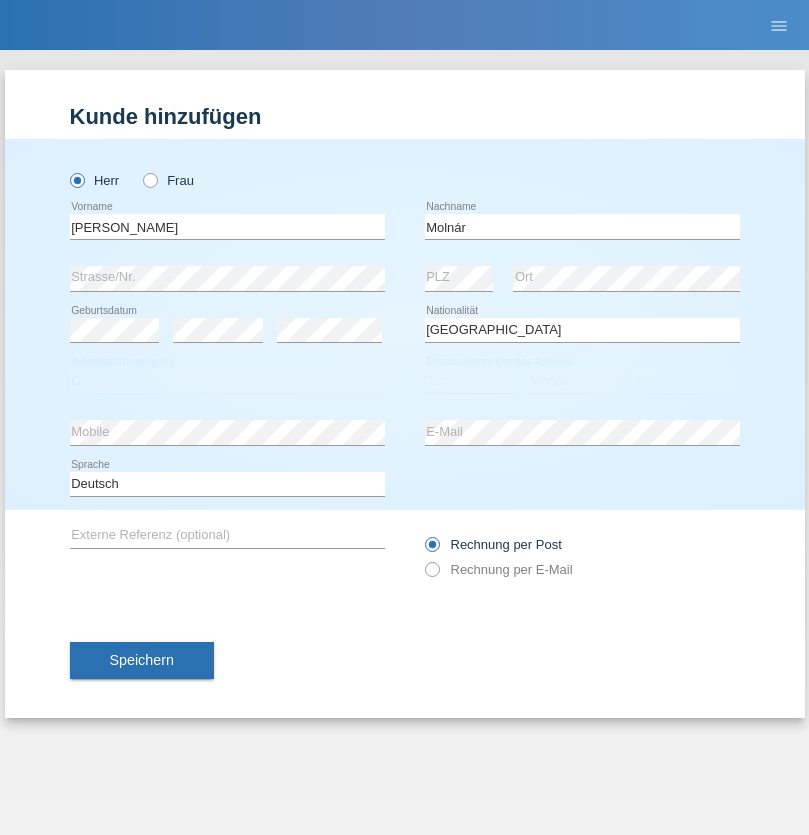 select on "14" 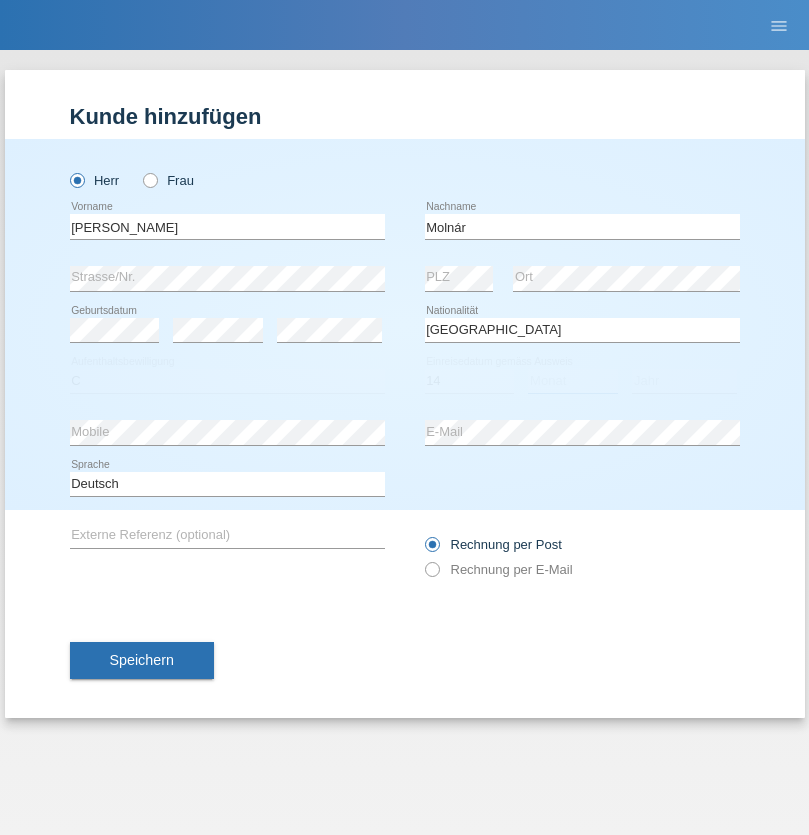 select on "03" 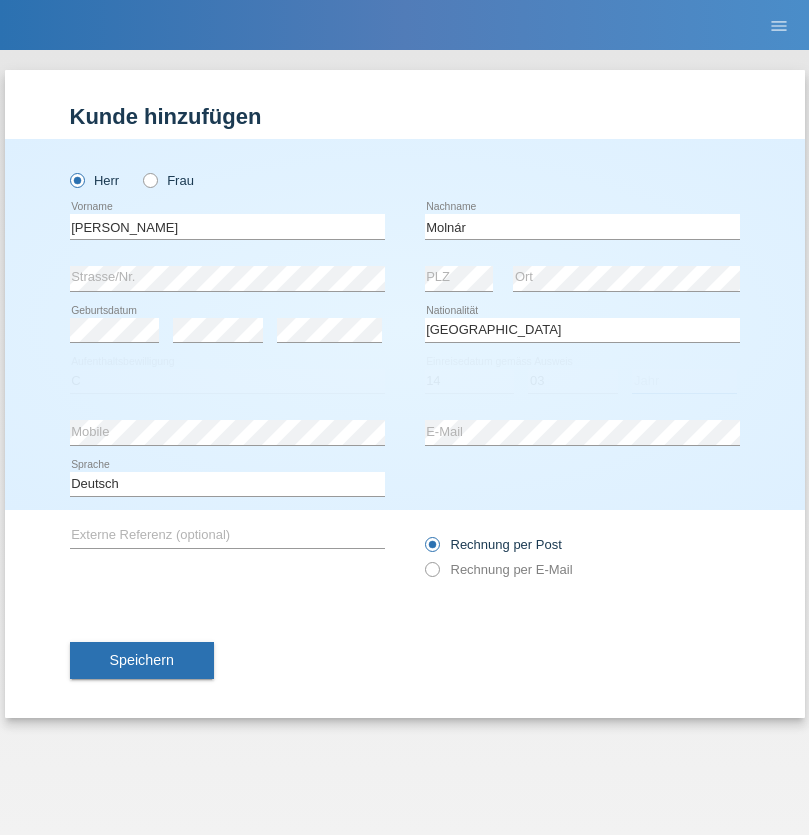 select on "2021" 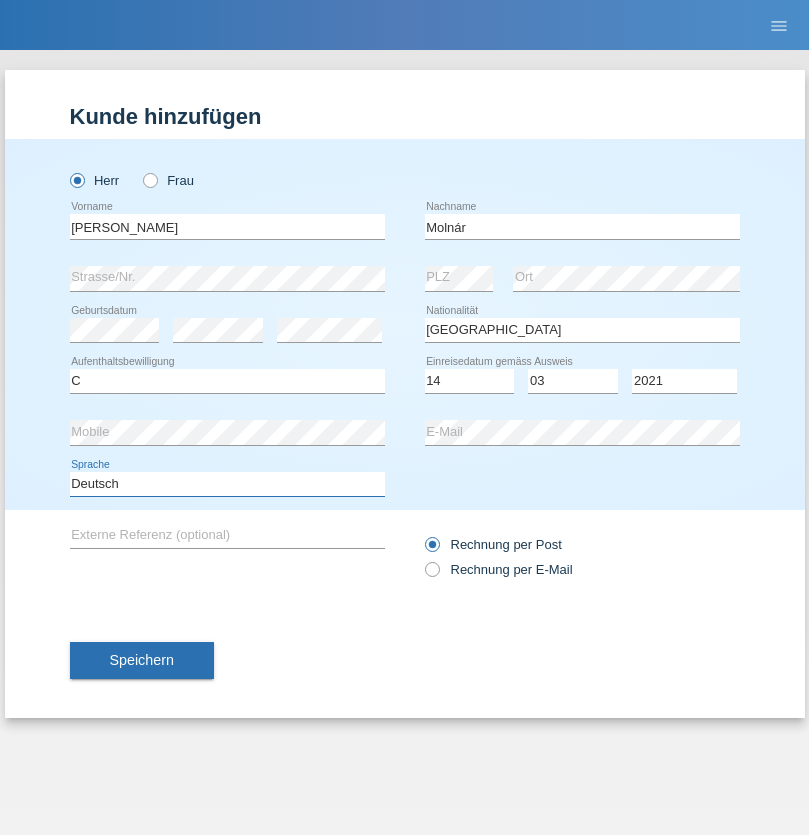 select on "en" 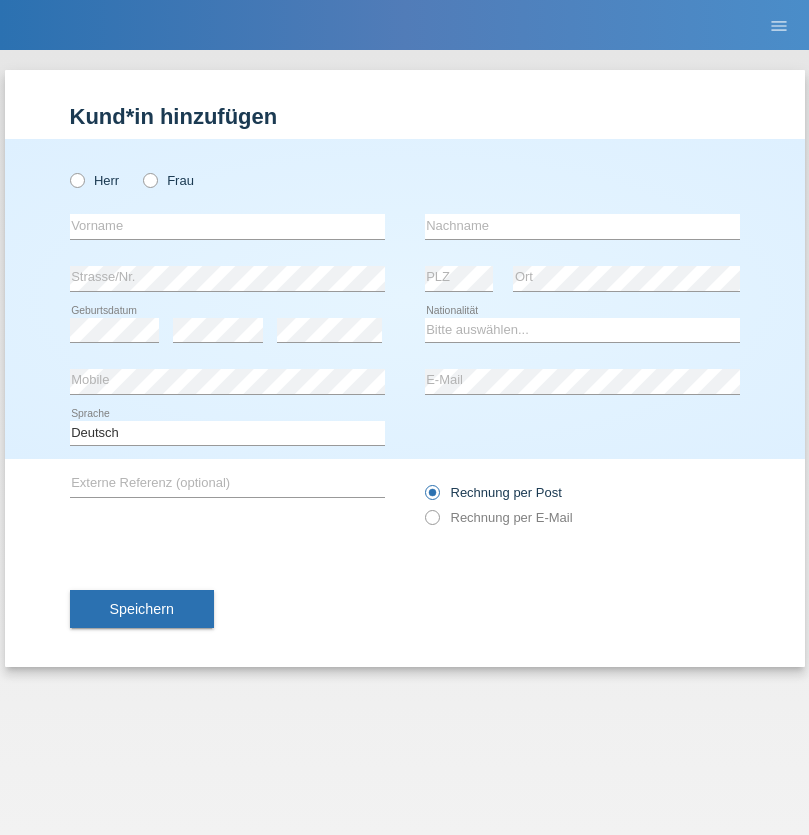 scroll, scrollTop: 0, scrollLeft: 0, axis: both 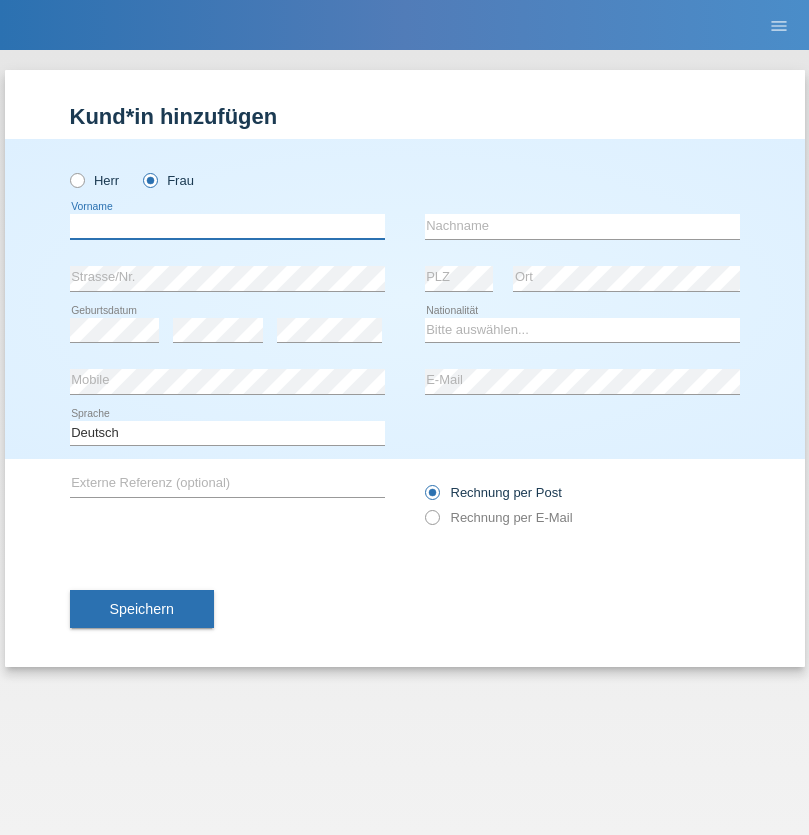 click at bounding box center (227, 226) 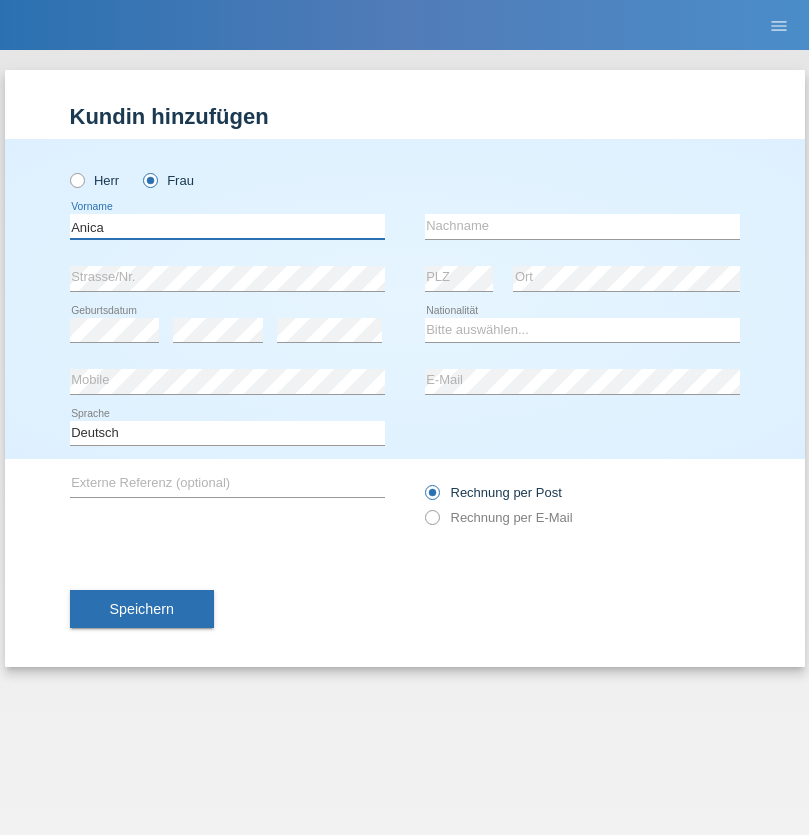 type on "Anica" 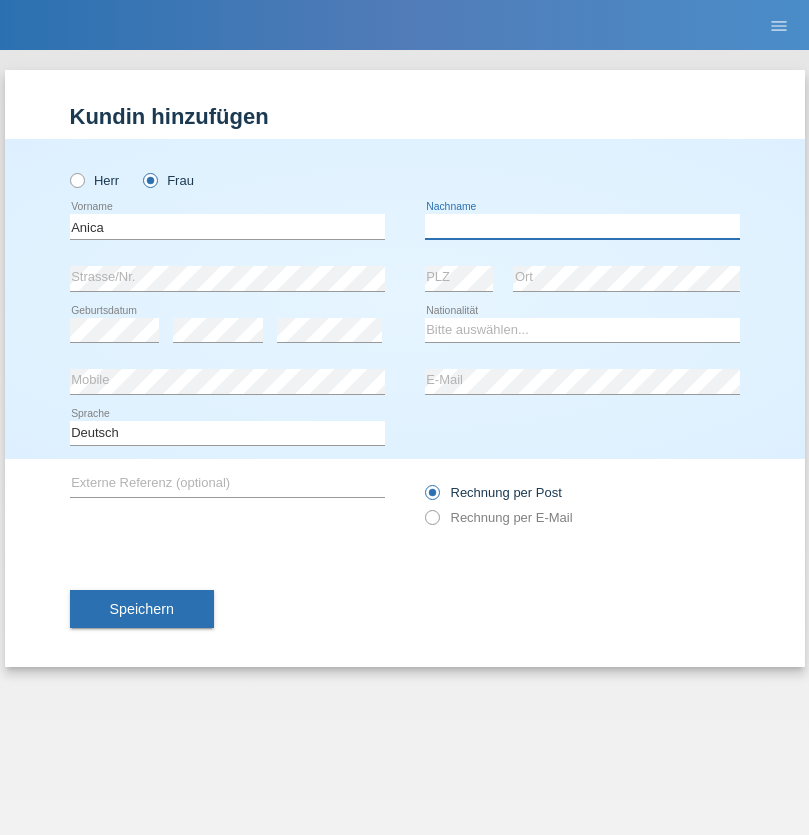 click at bounding box center (582, 226) 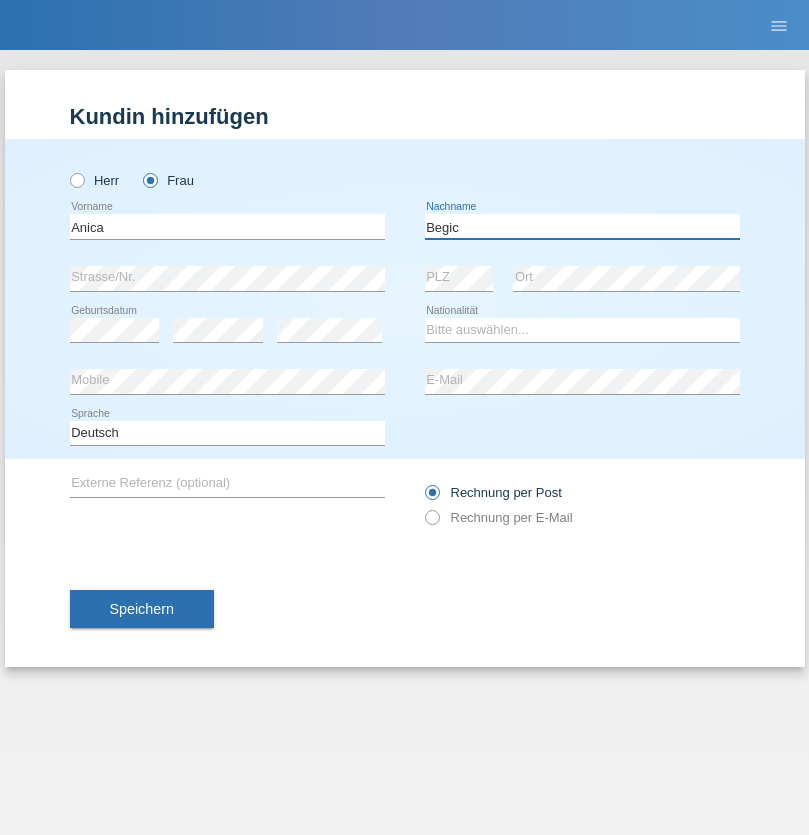type on "Begic" 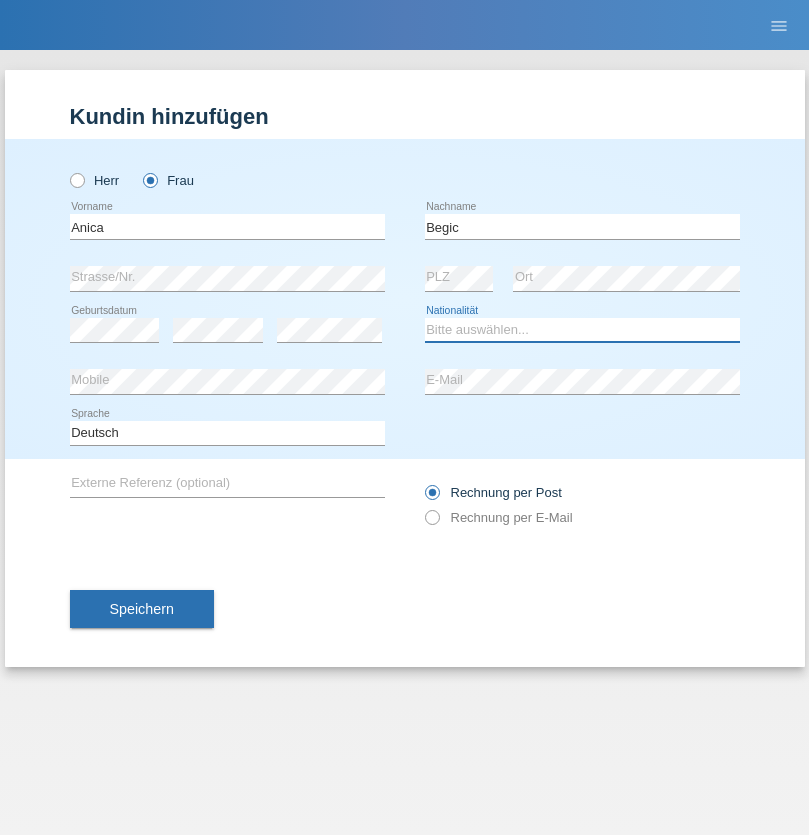 select on "CH" 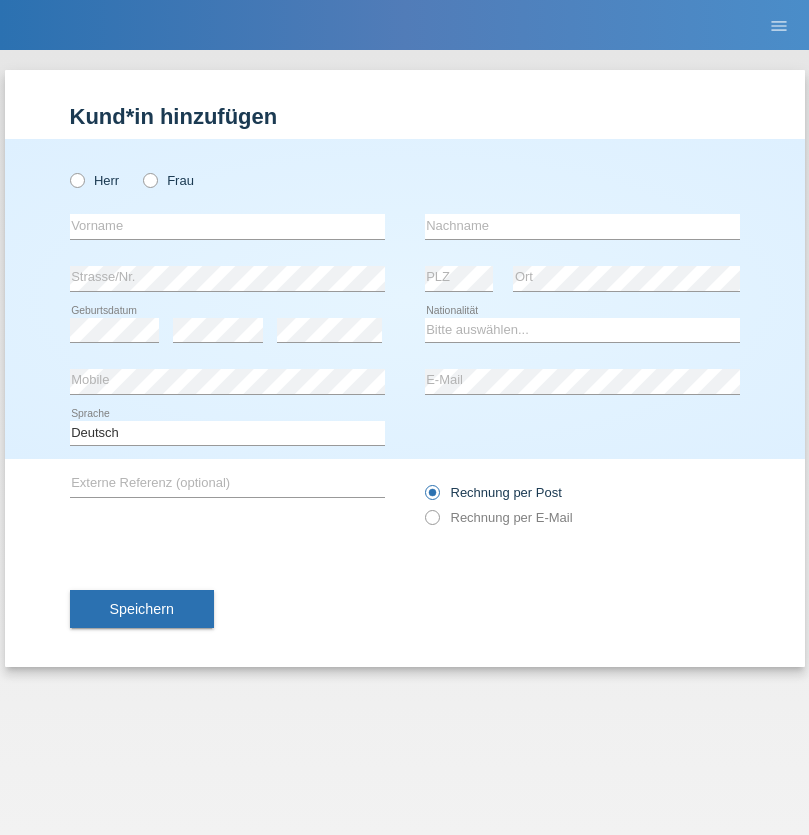 scroll, scrollTop: 0, scrollLeft: 0, axis: both 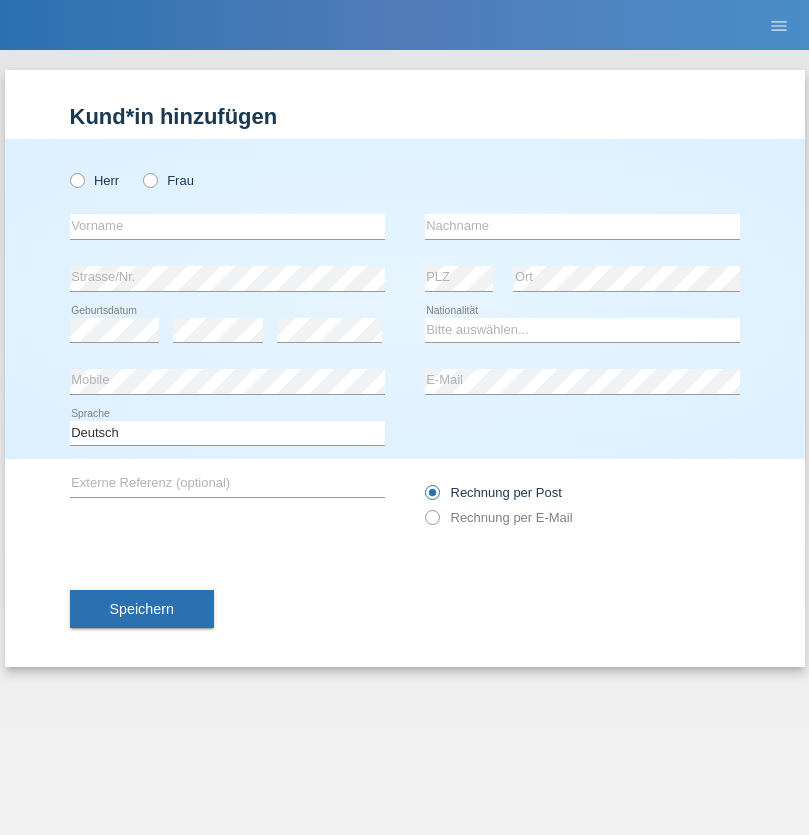radio on "true" 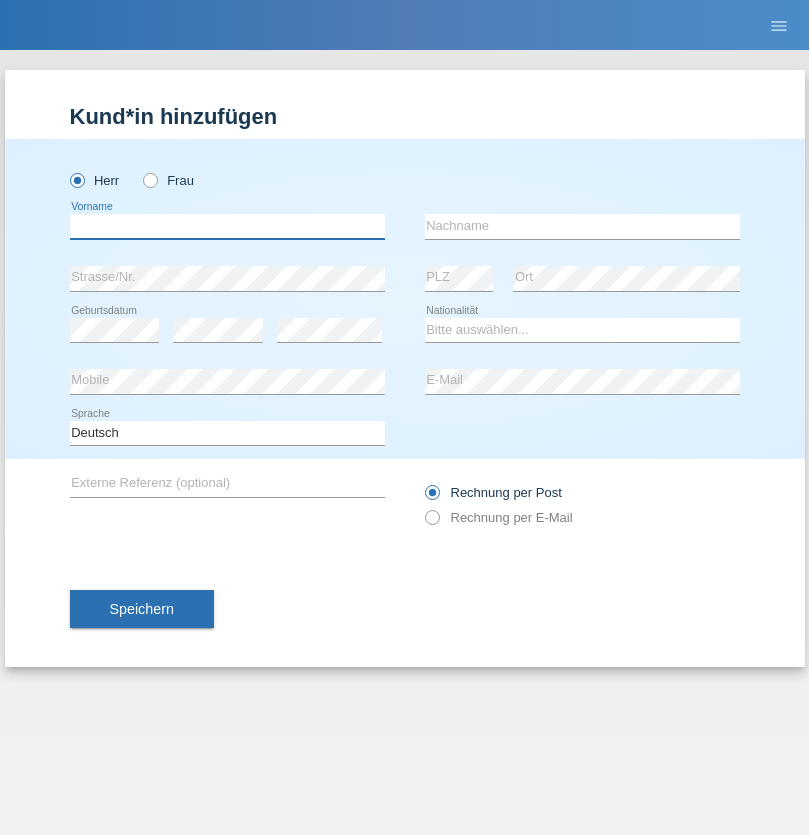 click at bounding box center (227, 226) 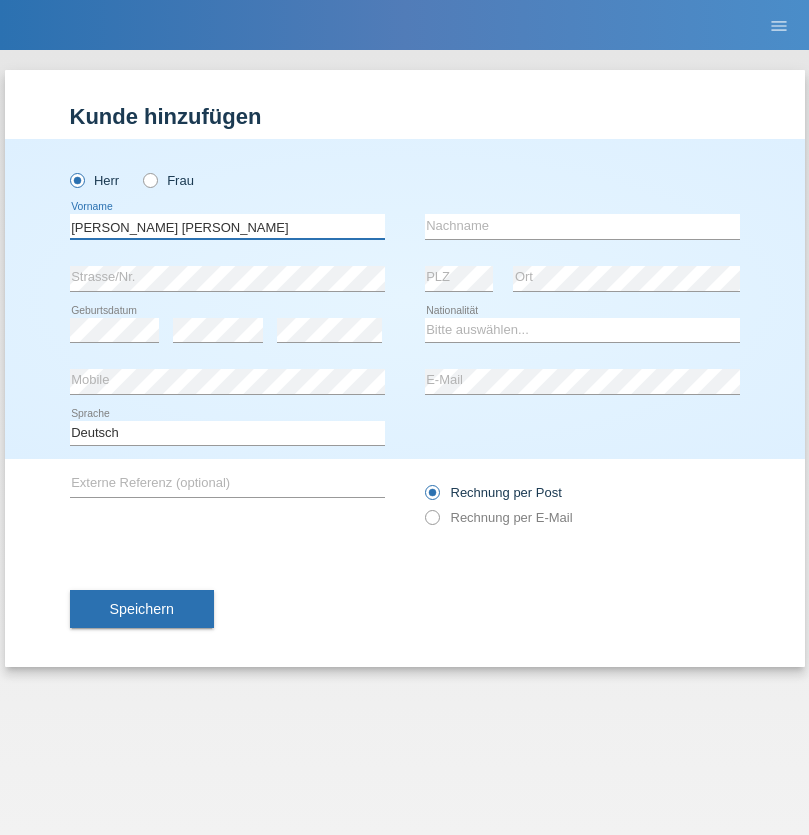 type on "Pereira de oliveira" 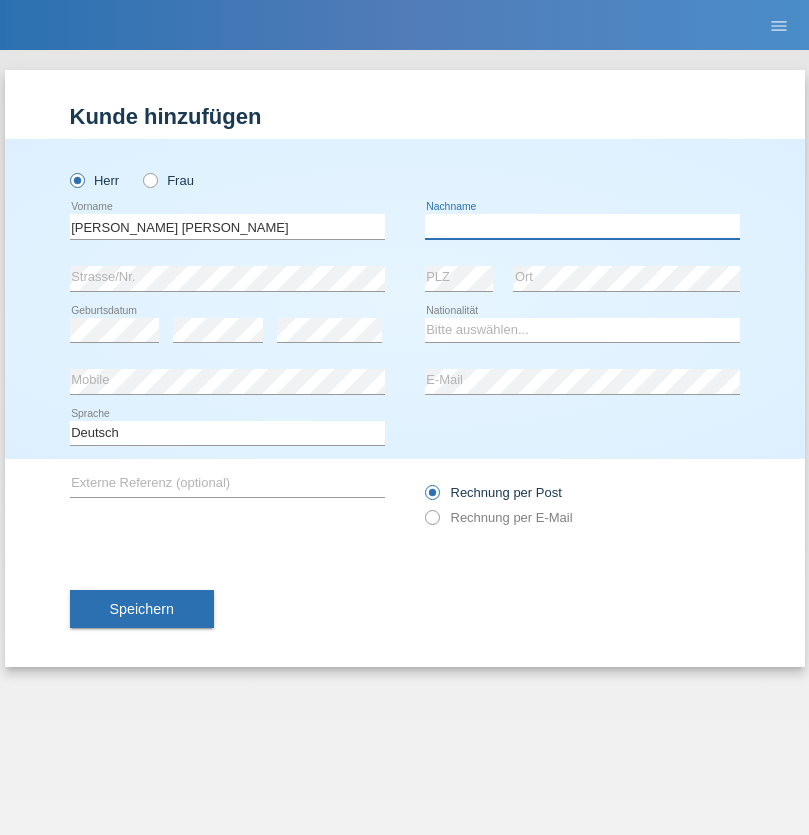 click at bounding box center (582, 226) 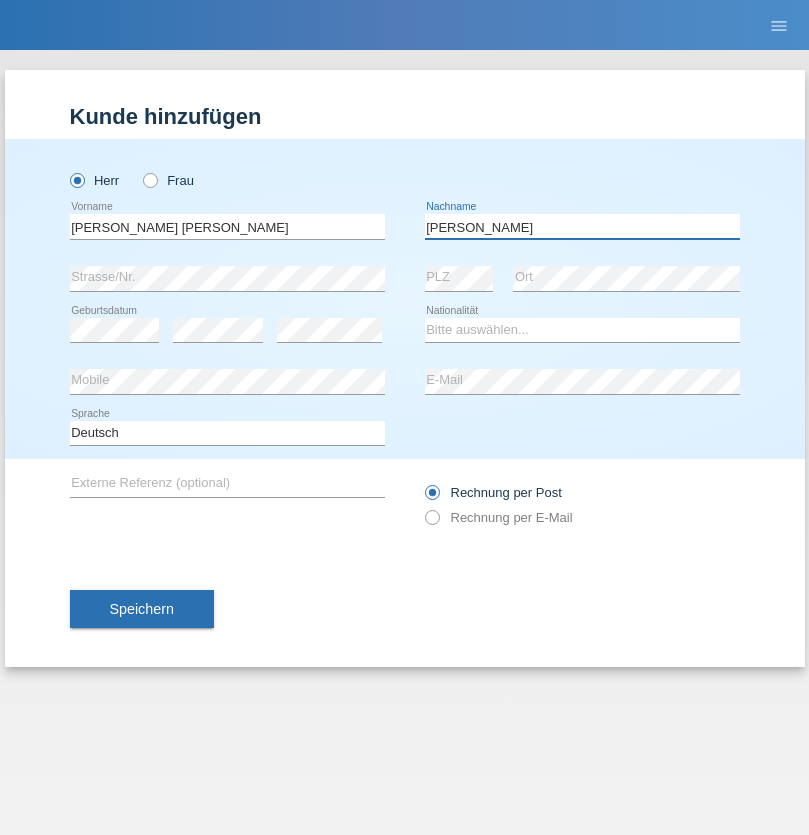 type on "Luis jose" 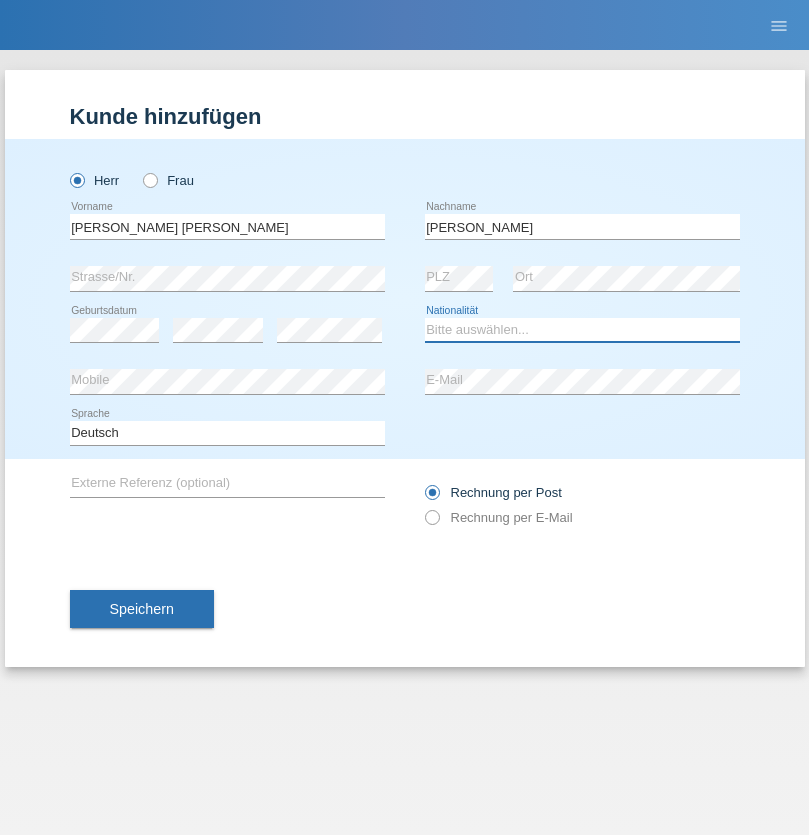 select on "CH" 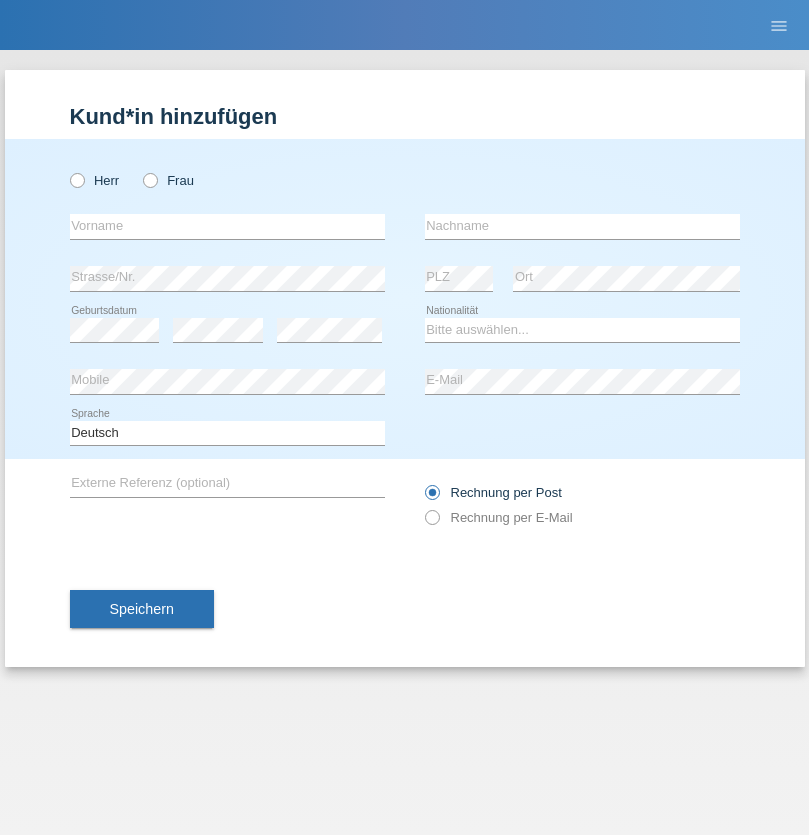 scroll, scrollTop: 0, scrollLeft: 0, axis: both 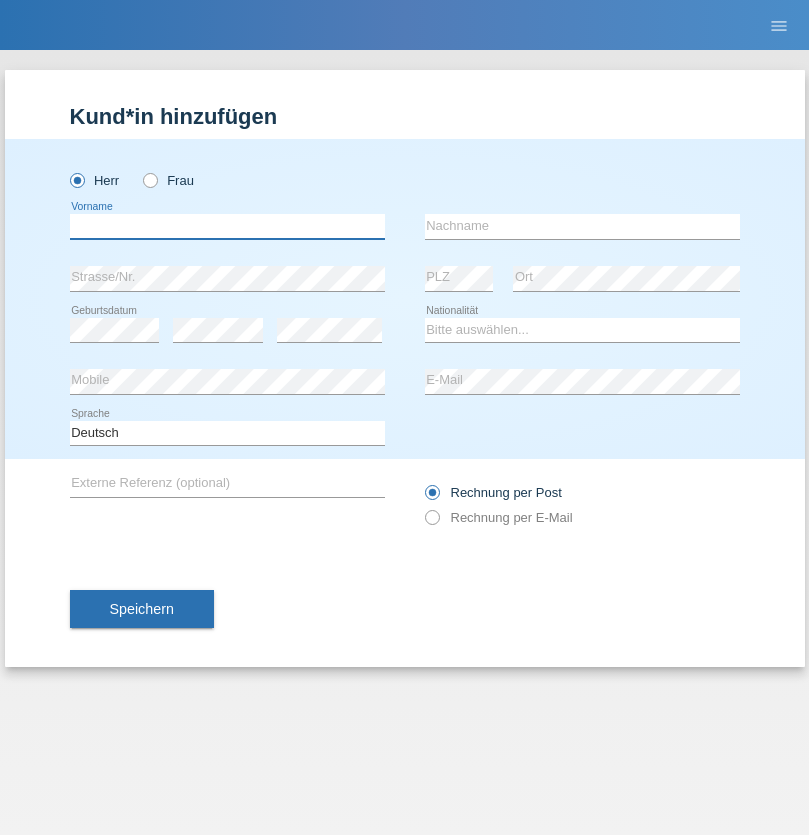 click at bounding box center (227, 226) 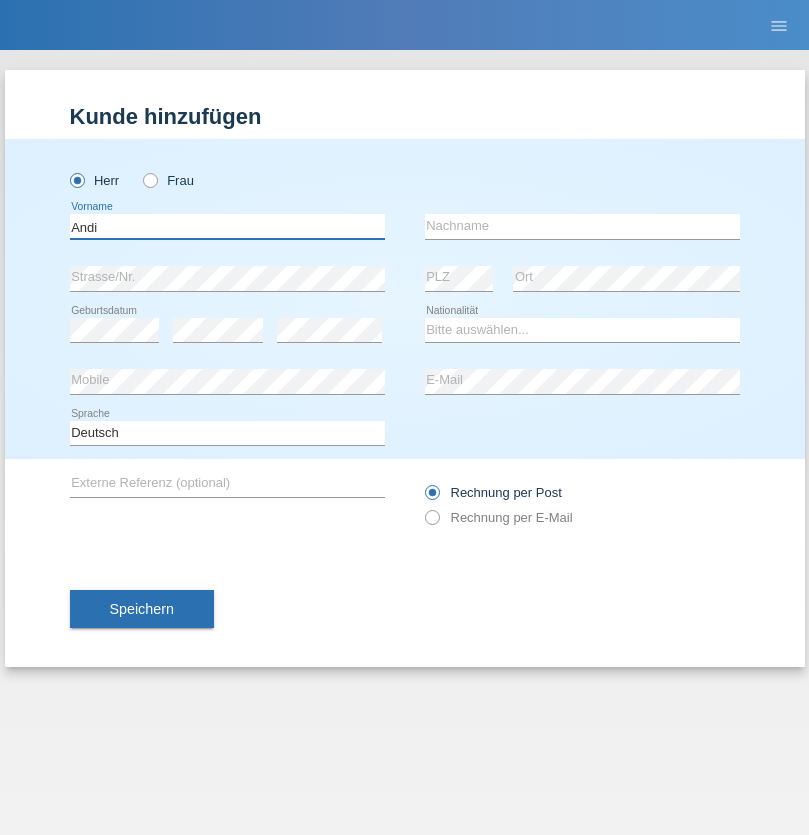 type on "Andi" 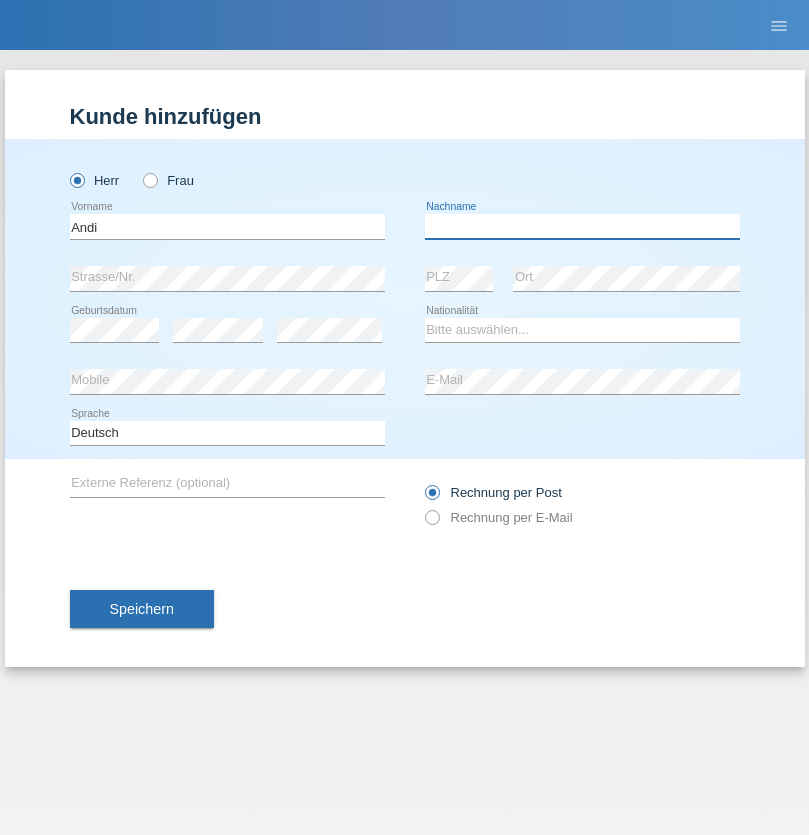 click at bounding box center [582, 226] 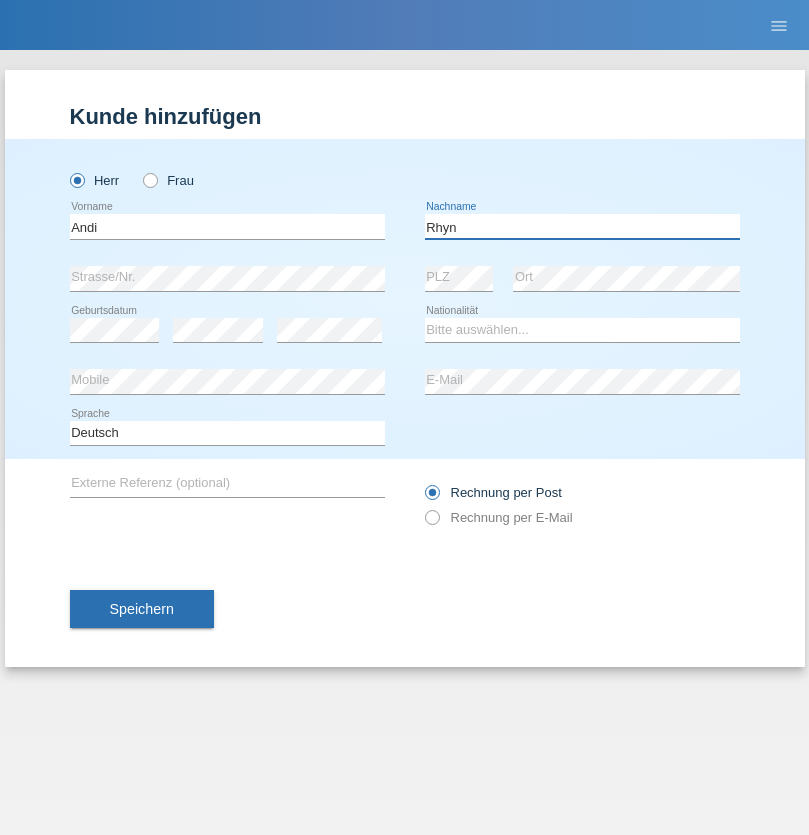 type on "Rhyn" 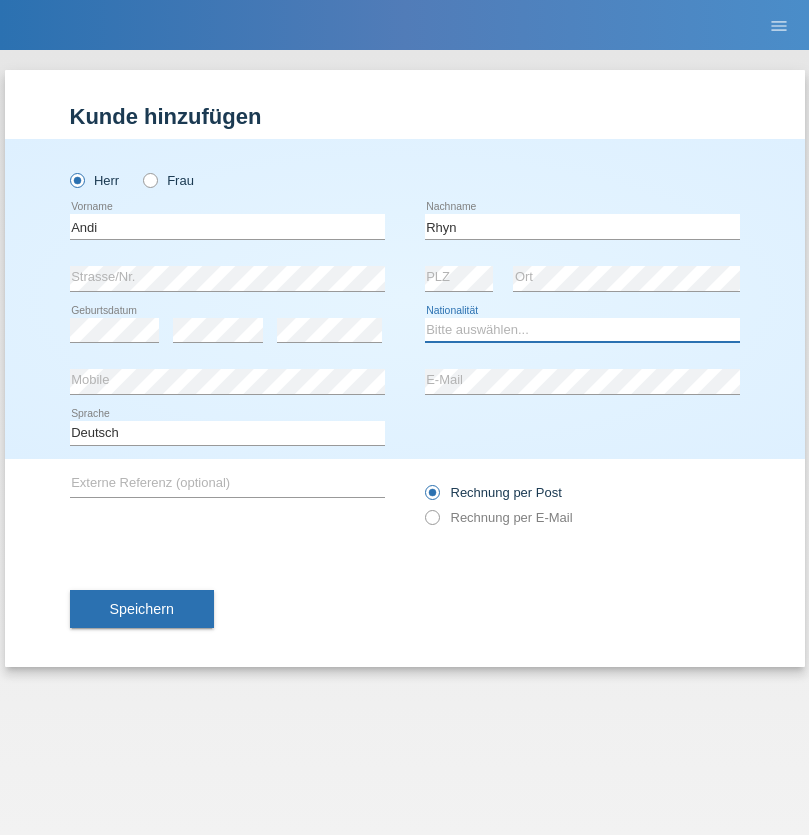 select on "CH" 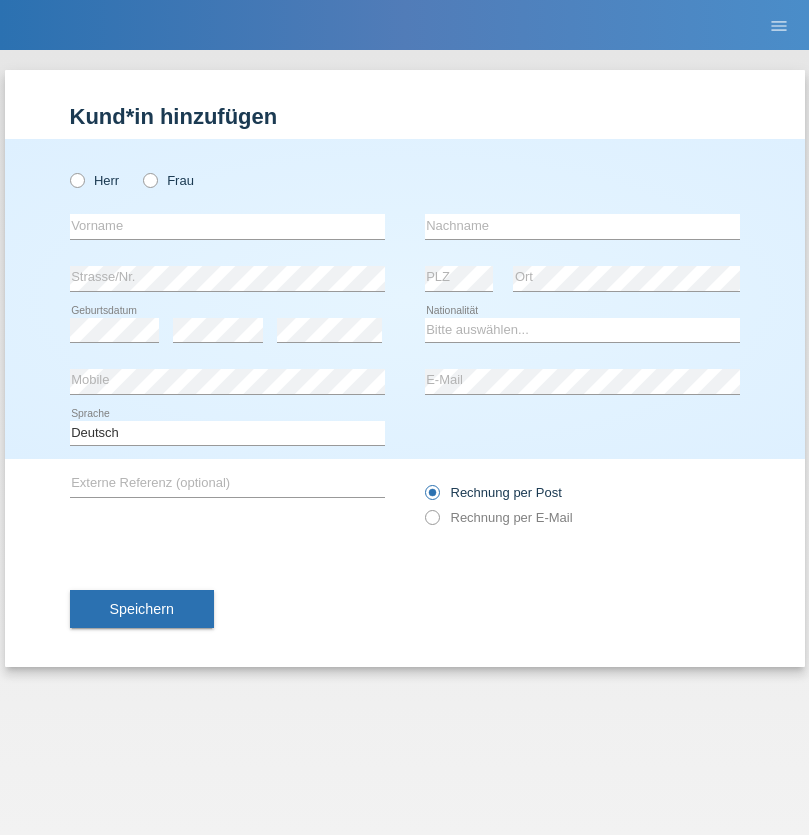 scroll, scrollTop: 0, scrollLeft: 0, axis: both 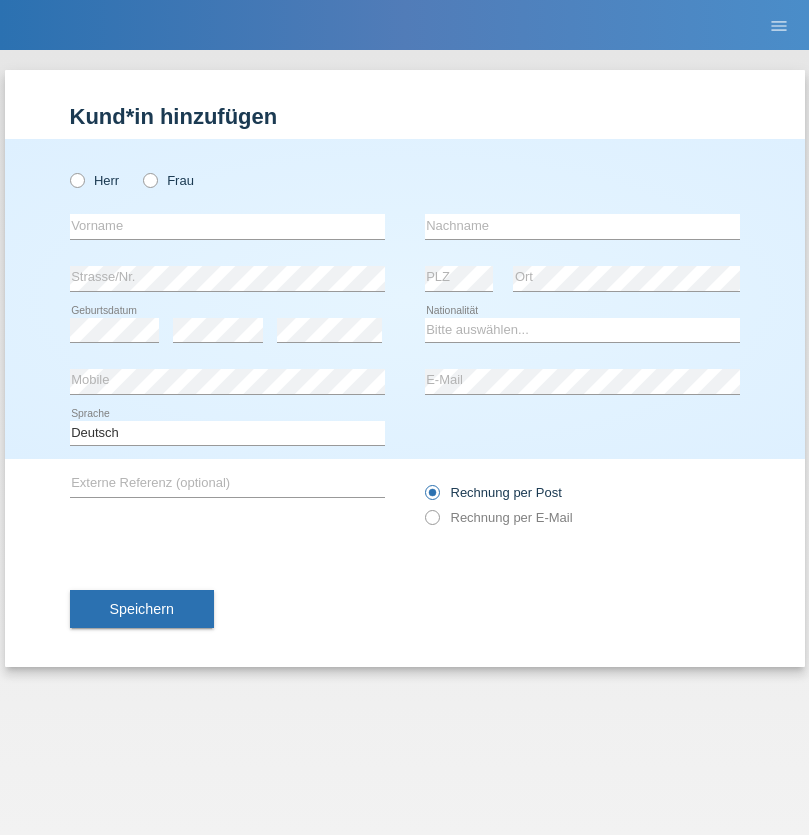 radio on "true" 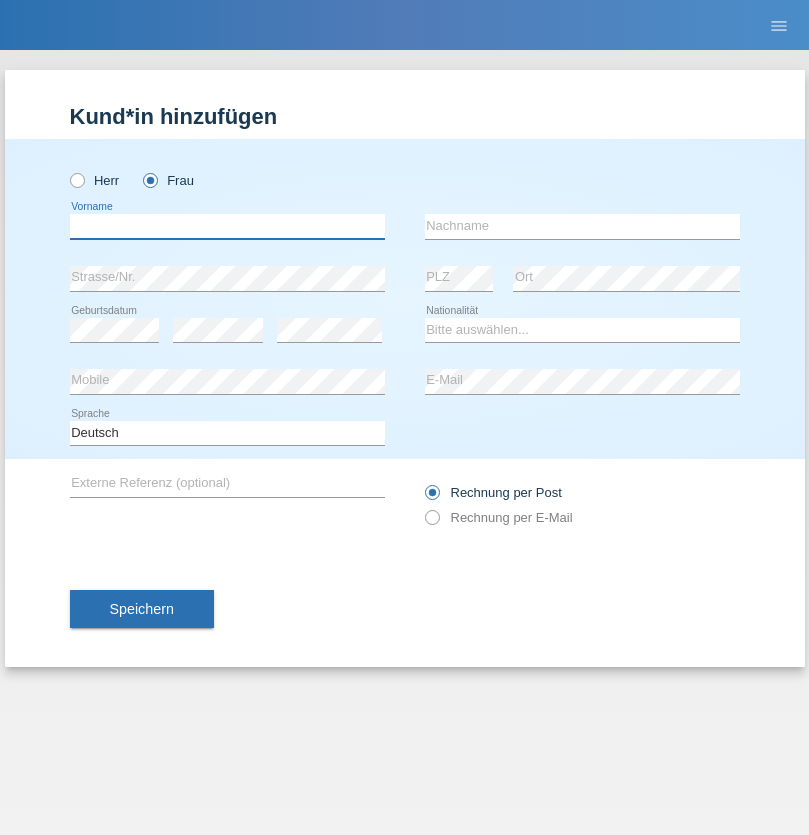 click at bounding box center (227, 226) 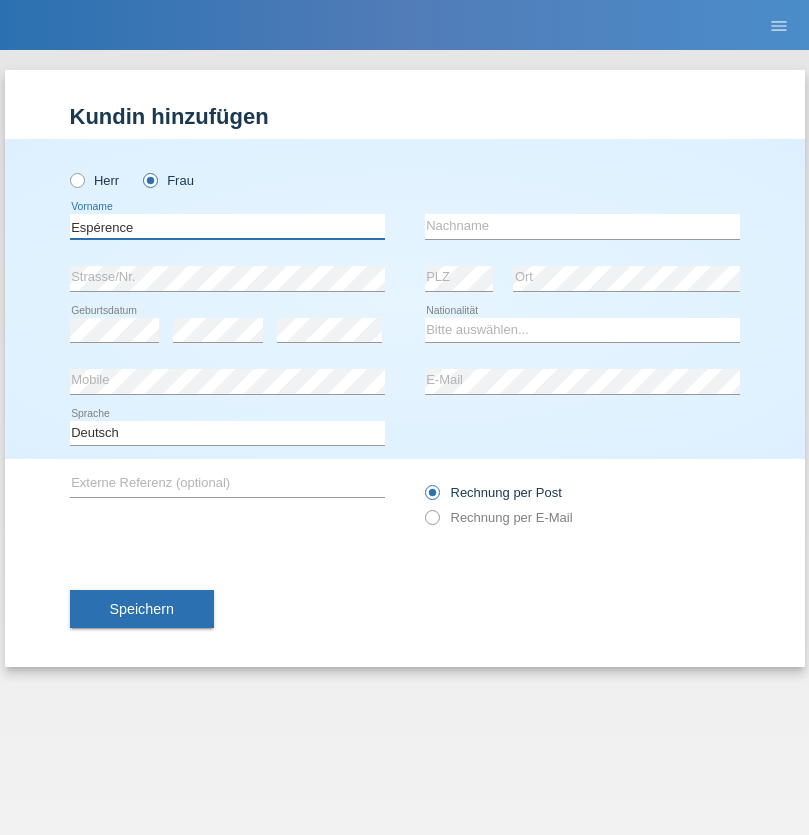 type on "Espérence" 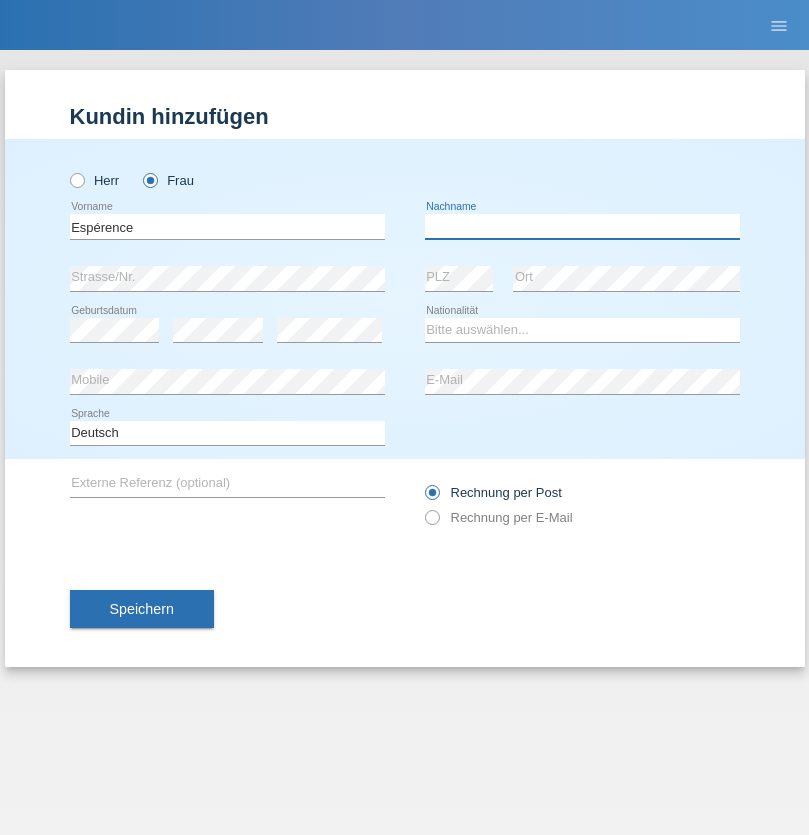 click at bounding box center (582, 226) 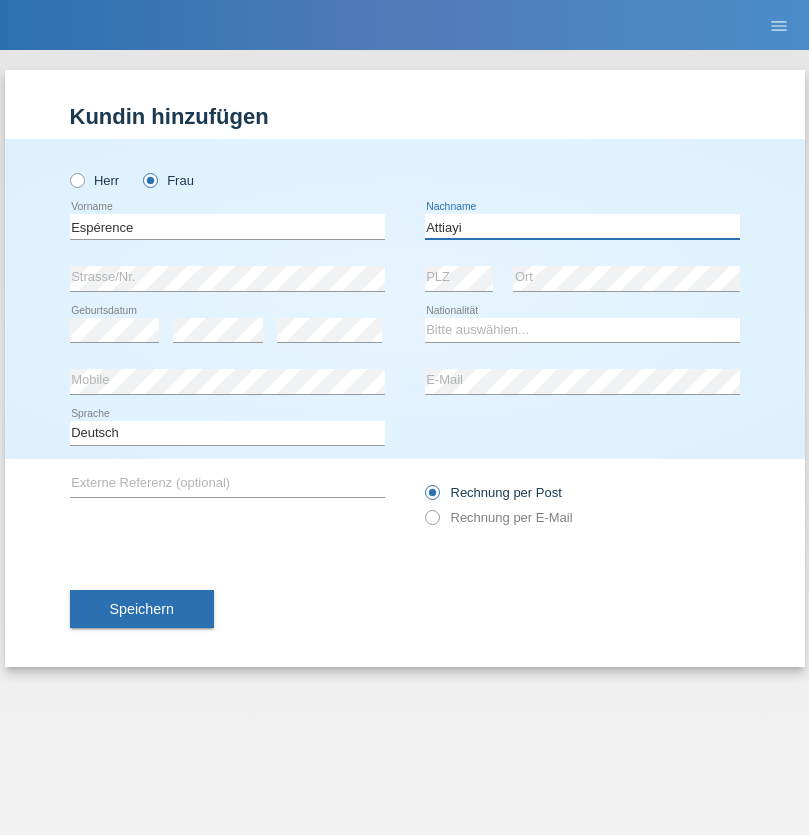 type on "Attiayi" 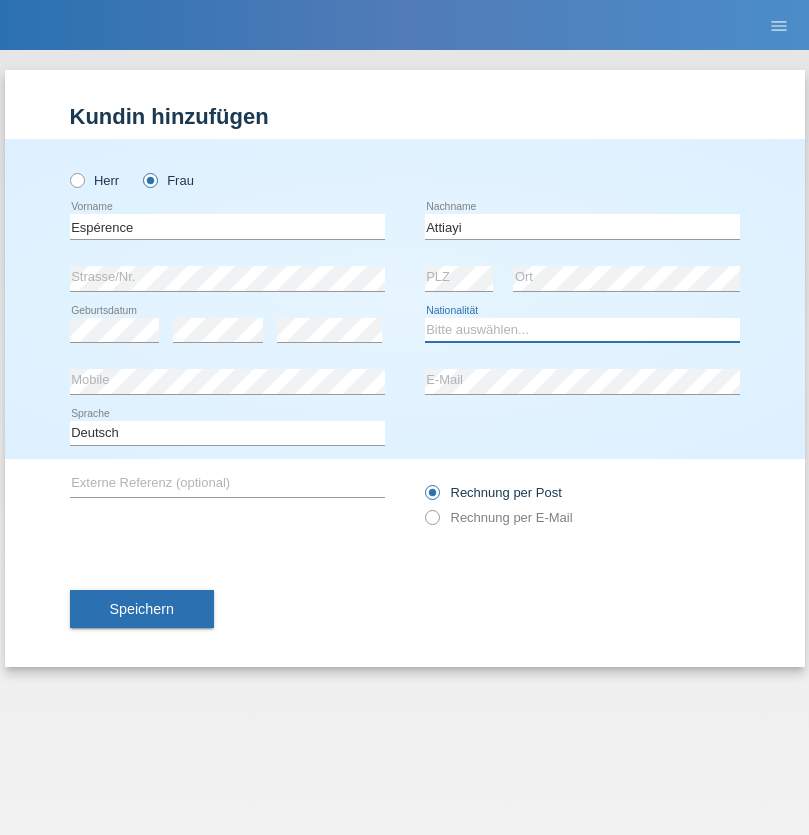 select on "CH" 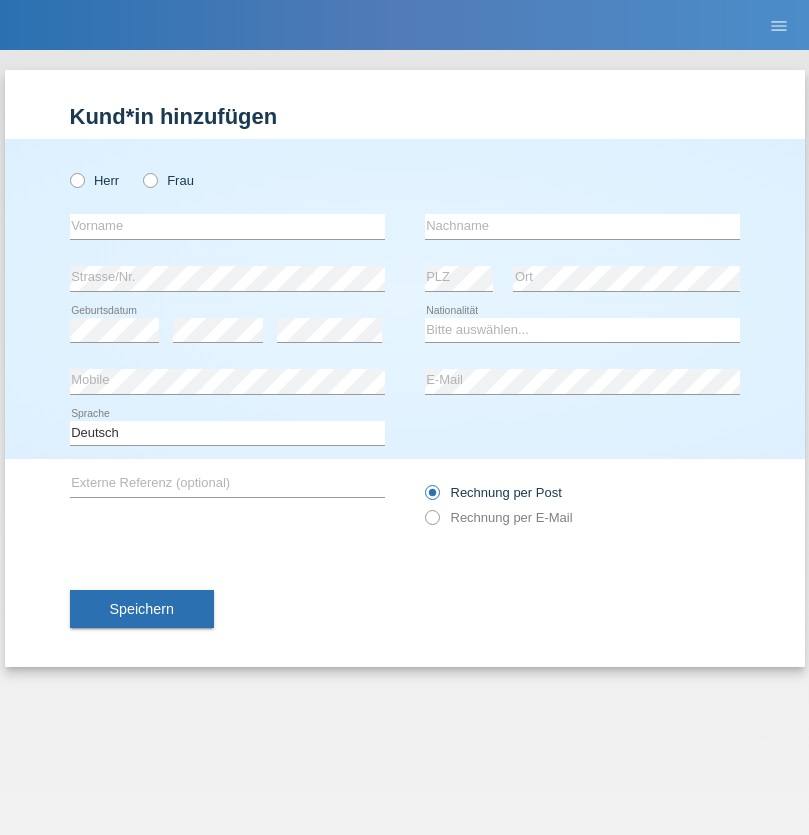 scroll, scrollTop: 0, scrollLeft: 0, axis: both 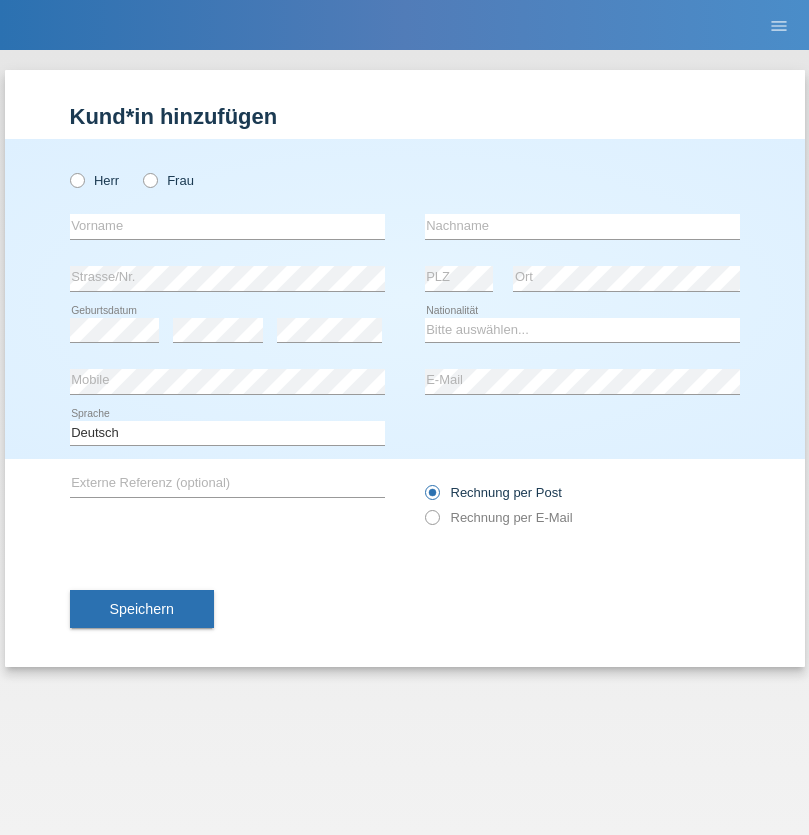 radio on "true" 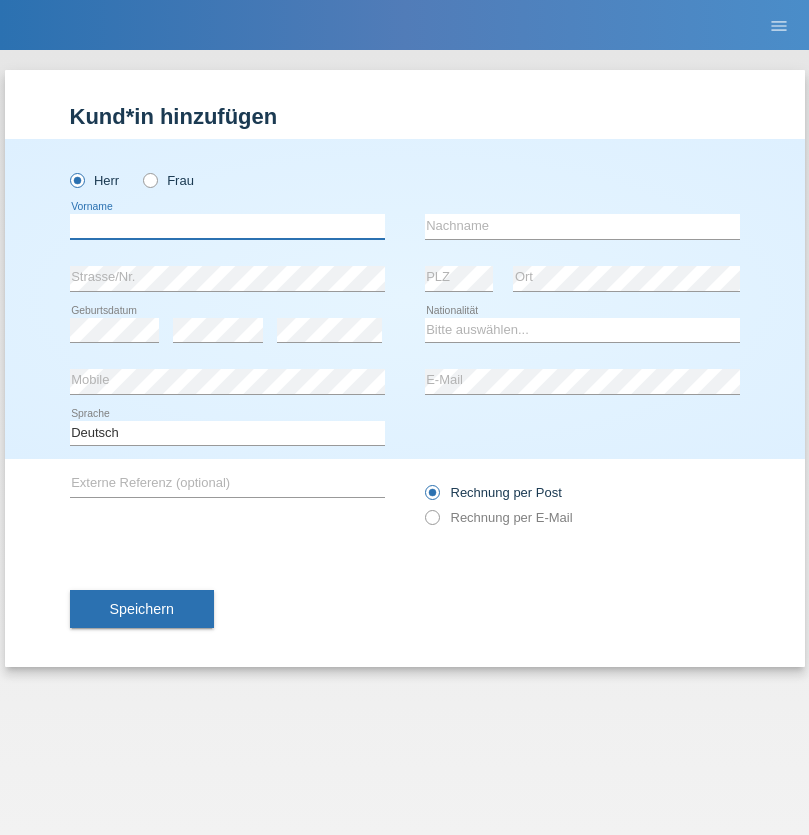 click at bounding box center (227, 226) 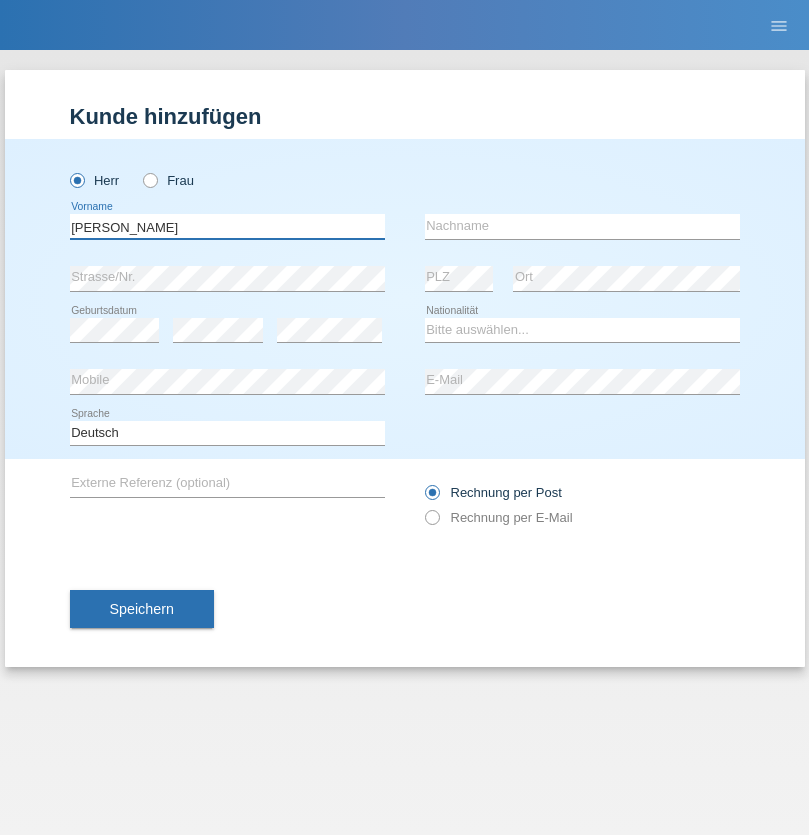 type on "[PERSON_NAME]" 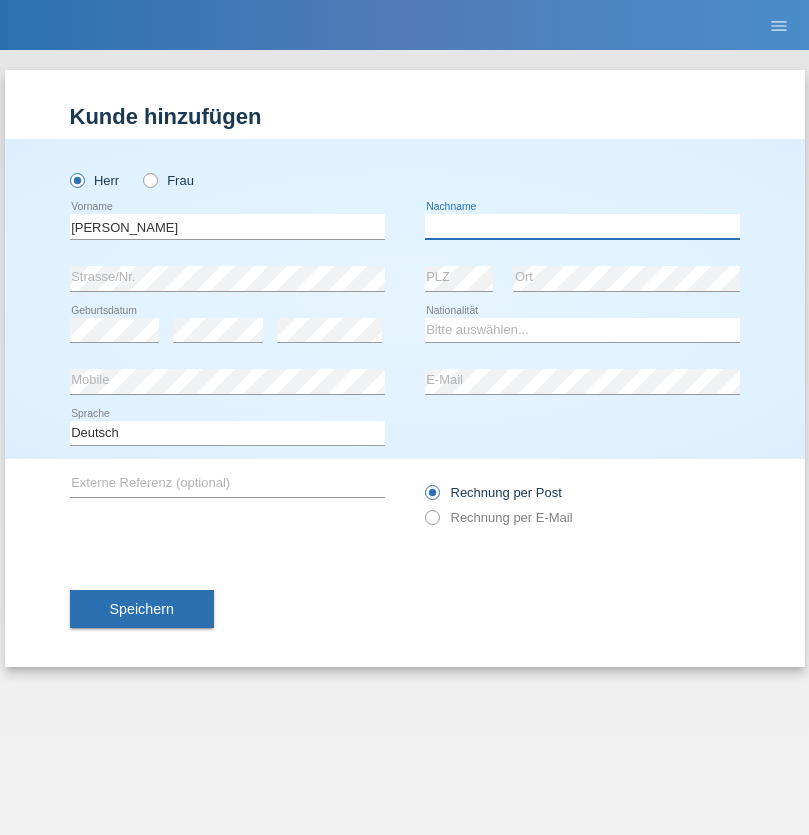 click at bounding box center [582, 226] 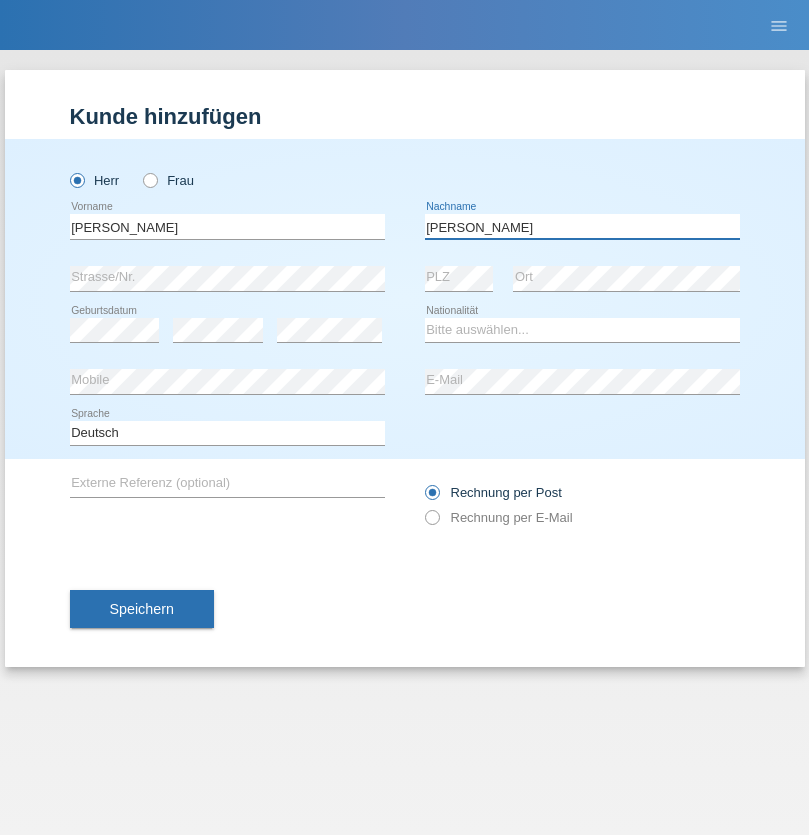 type on "[PERSON_NAME]" 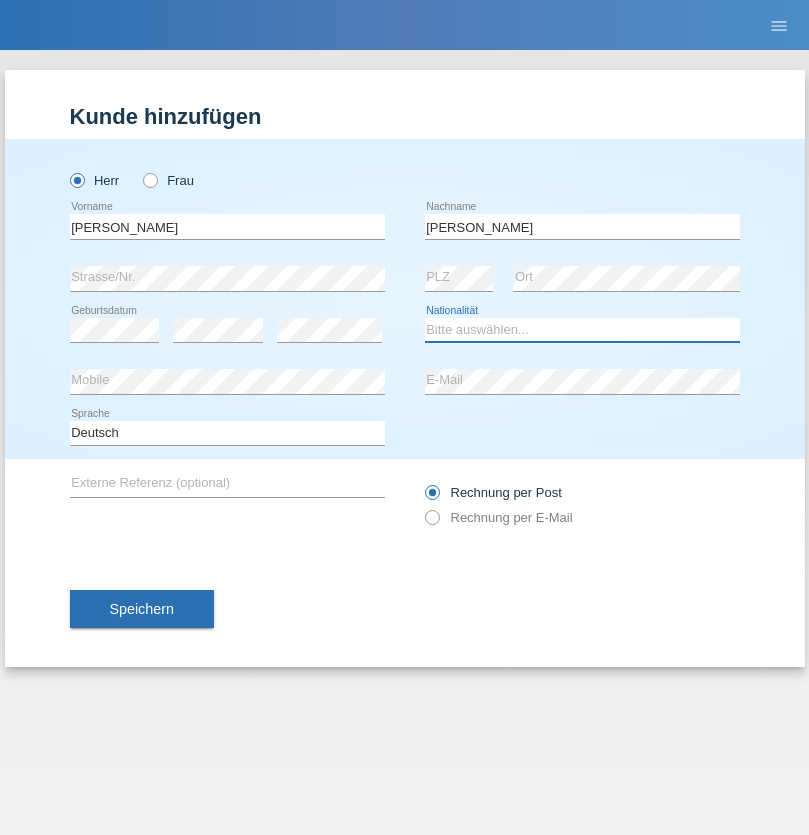 select on "CH" 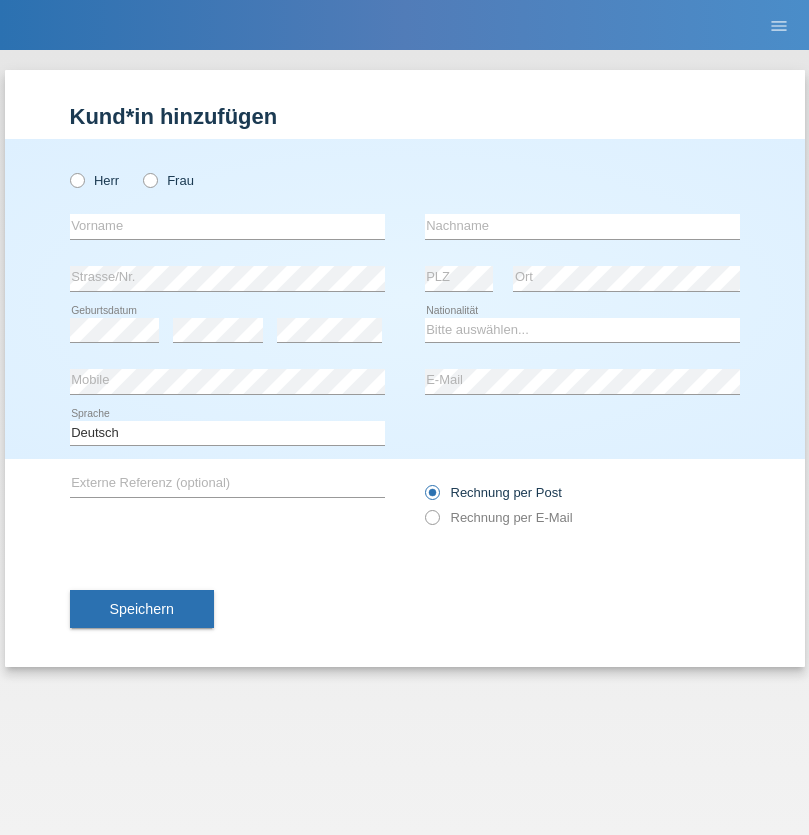 scroll, scrollTop: 0, scrollLeft: 0, axis: both 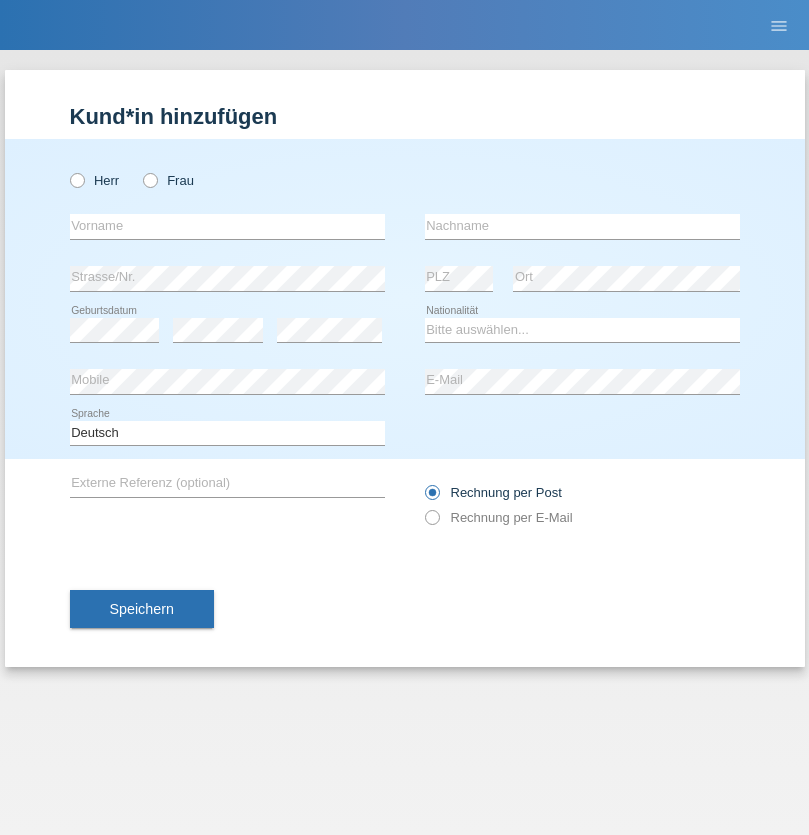 radio on "true" 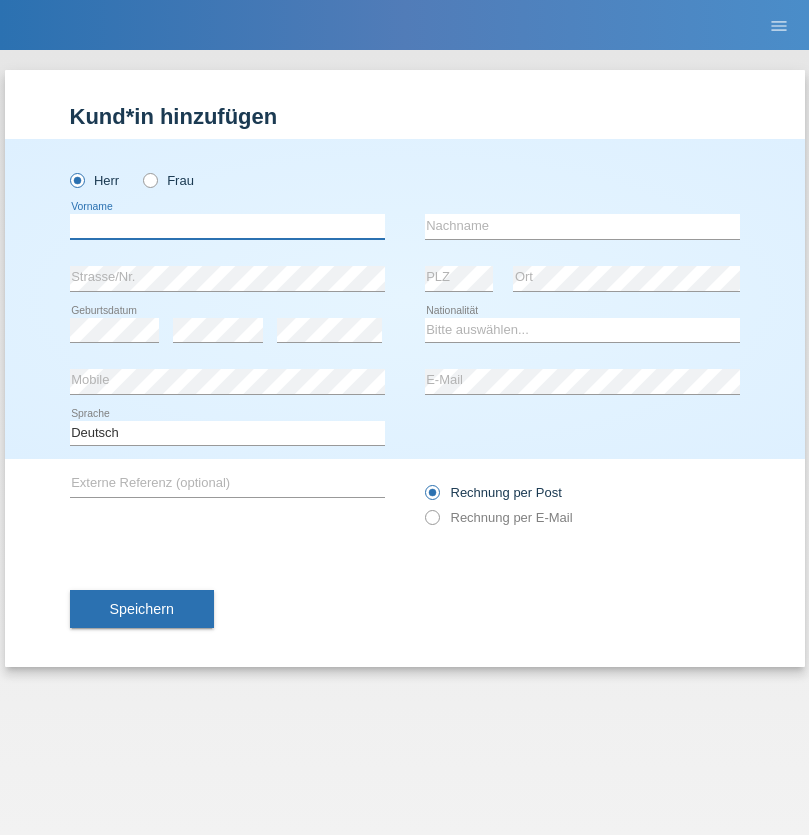 click at bounding box center [227, 226] 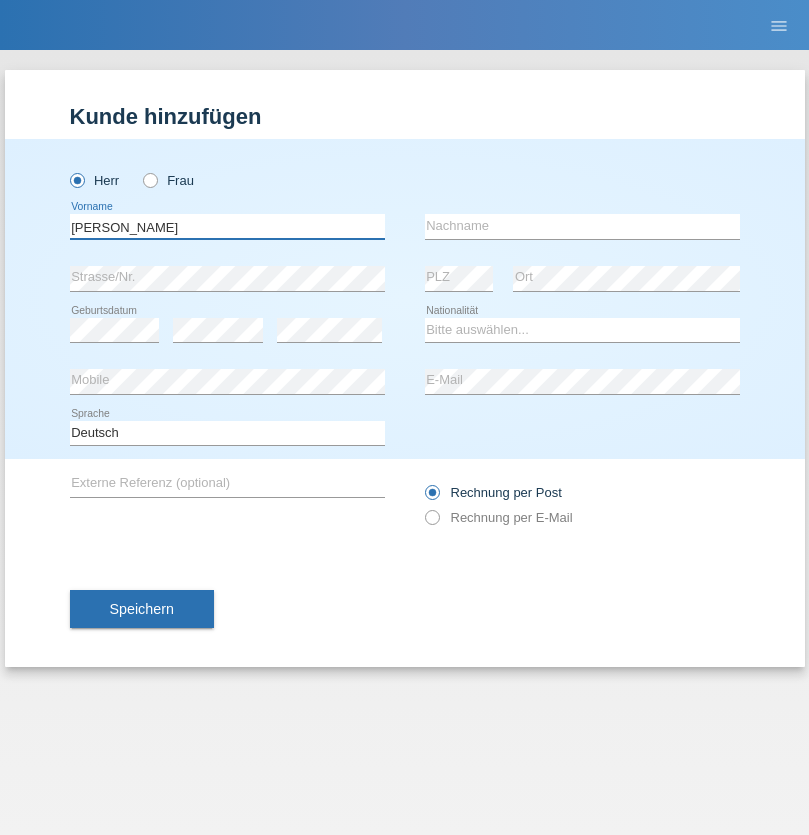 type on "[PERSON_NAME]" 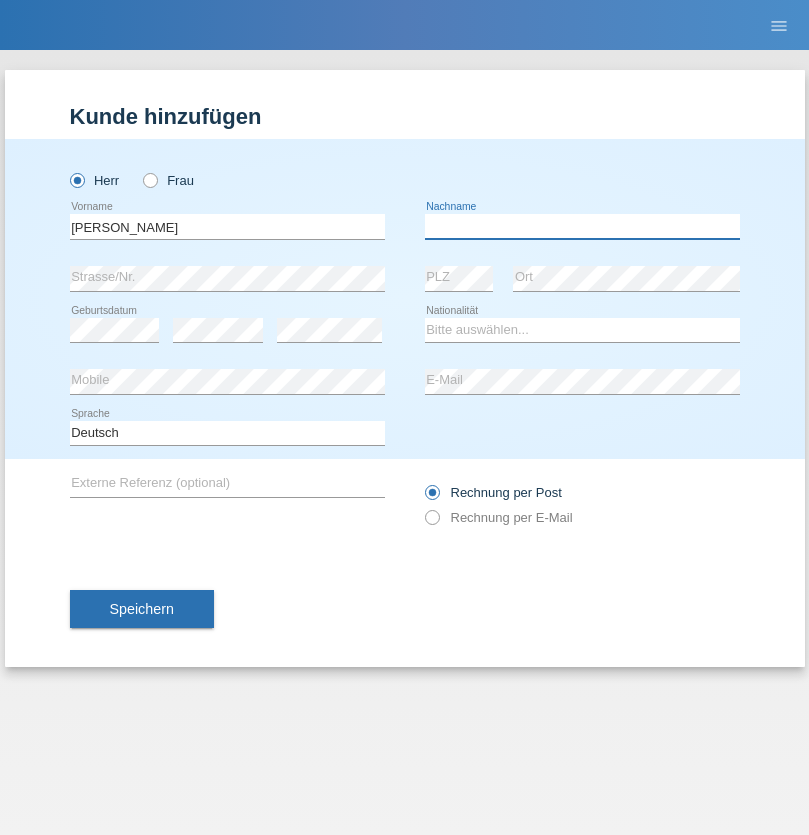 click at bounding box center [582, 226] 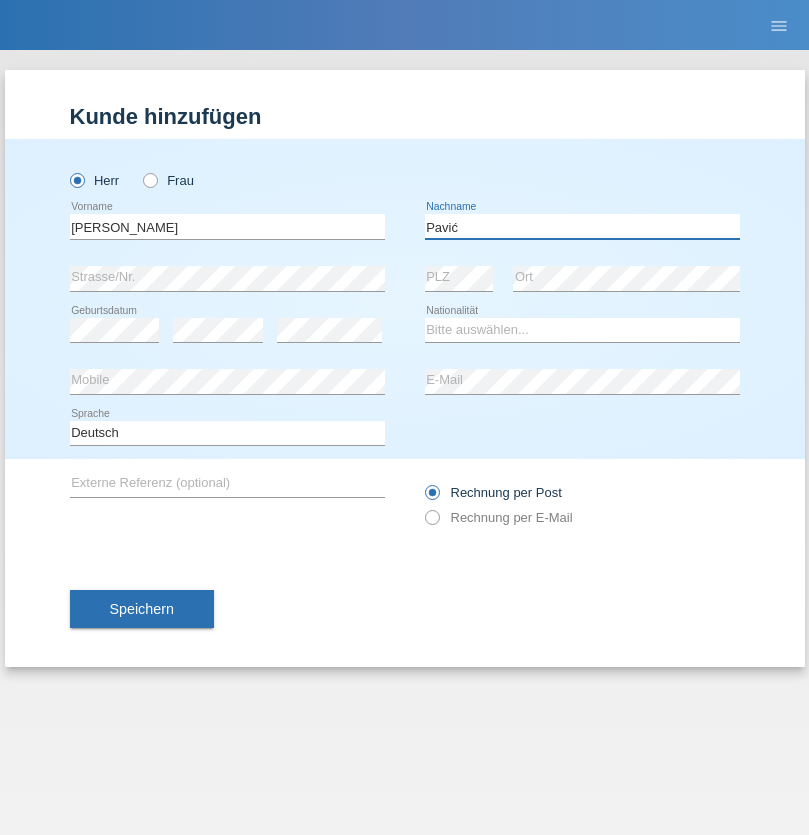 type on "Pavić" 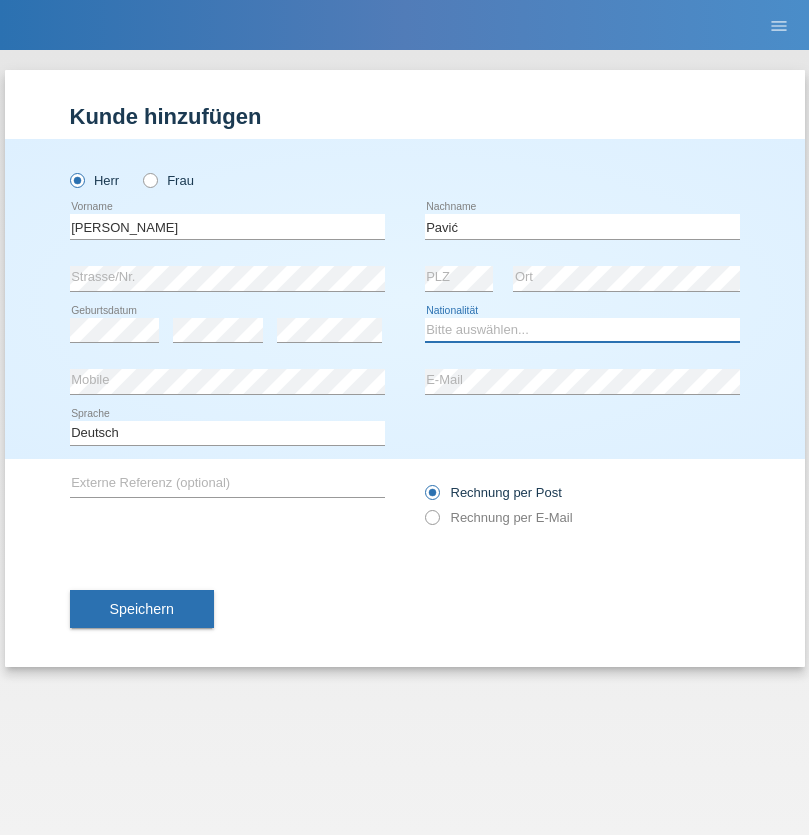 select on "HR" 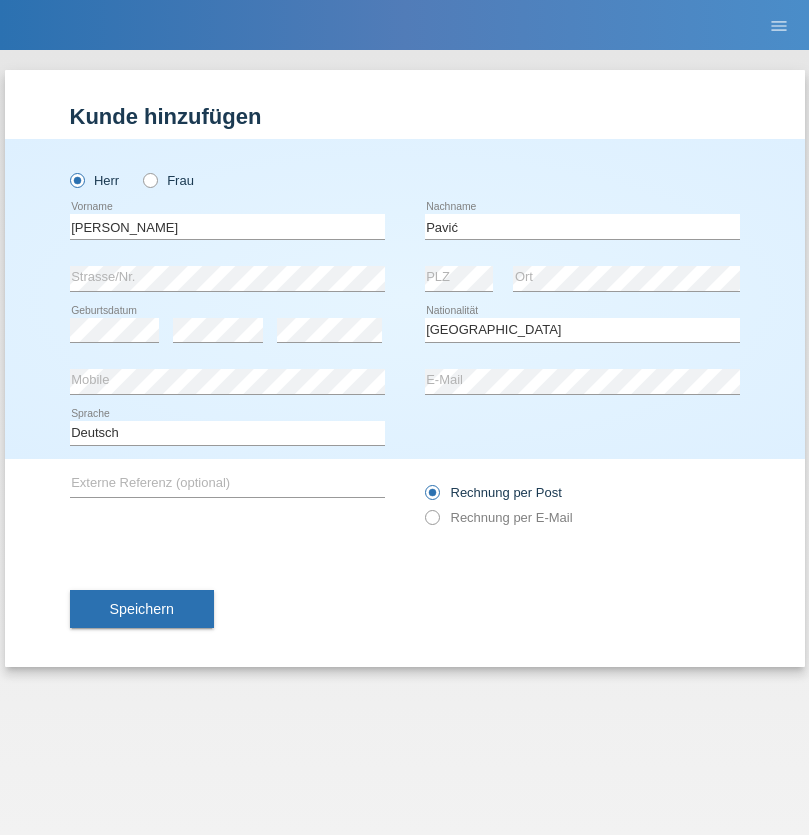select on "C" 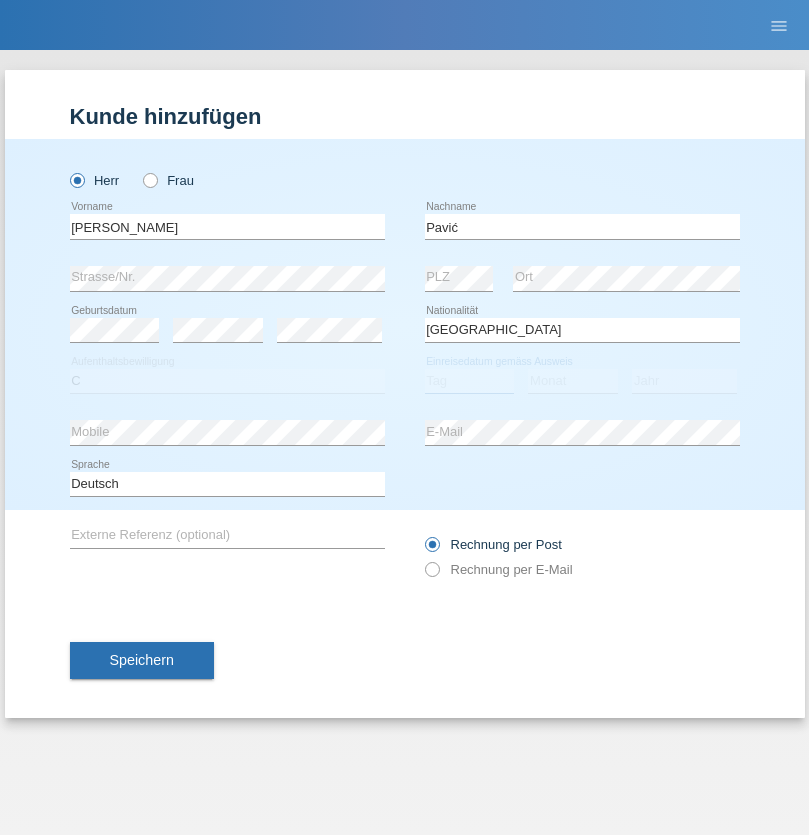 select on "21" 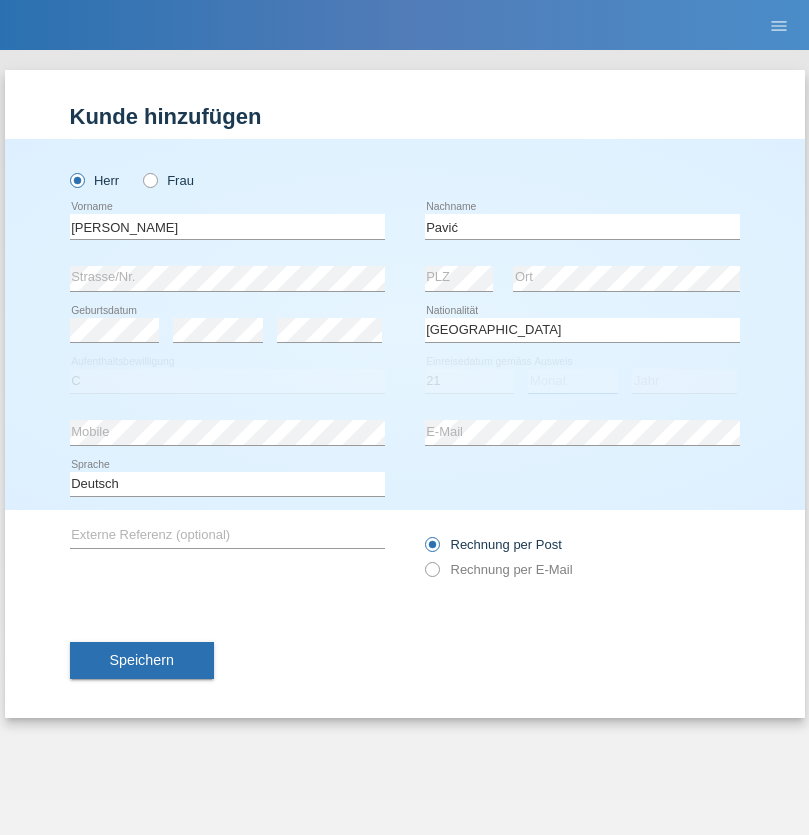 select on "04" 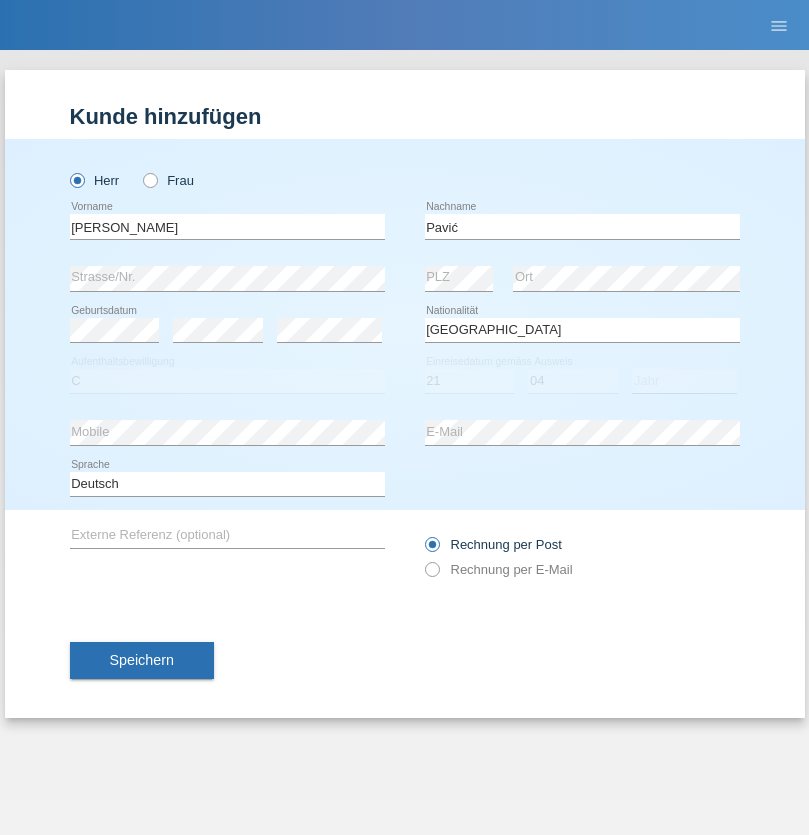 select on "2006" 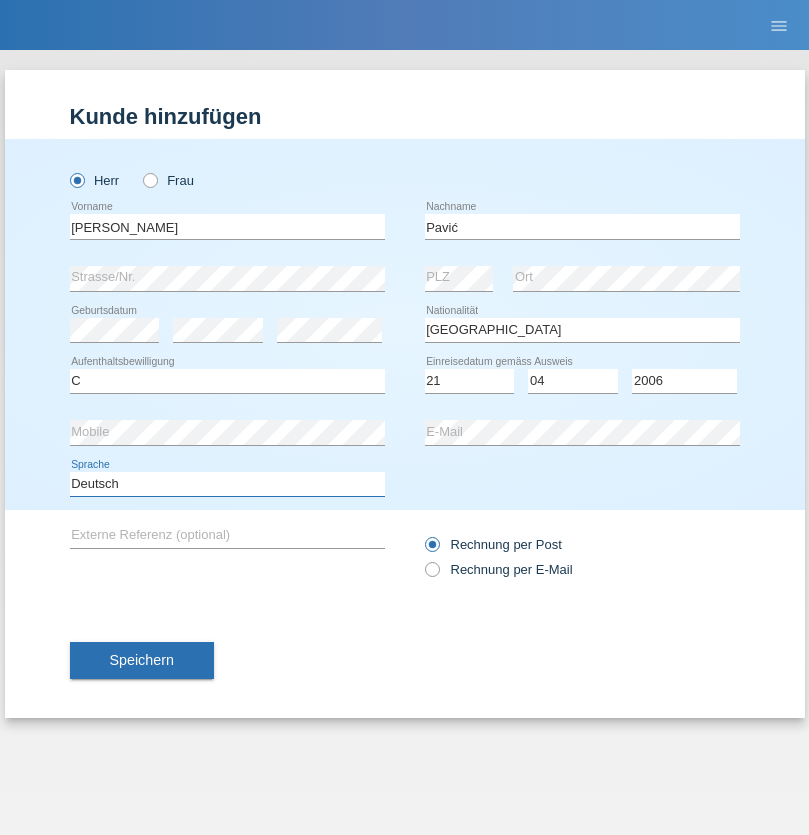 select on "en" 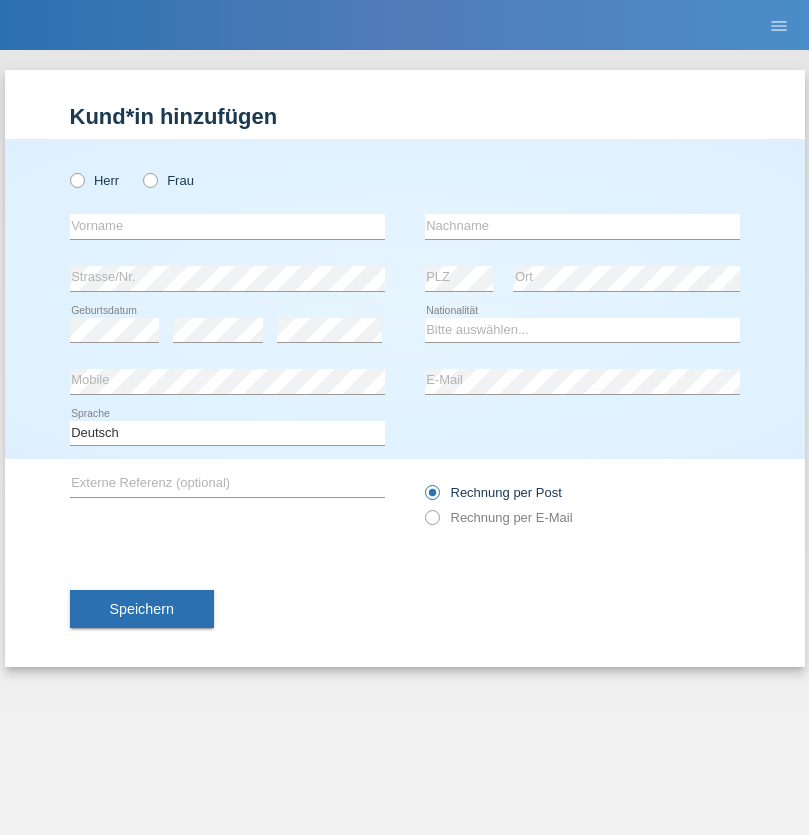 scroll, scrollTop: 0, scrollLeft: 0, axis: both 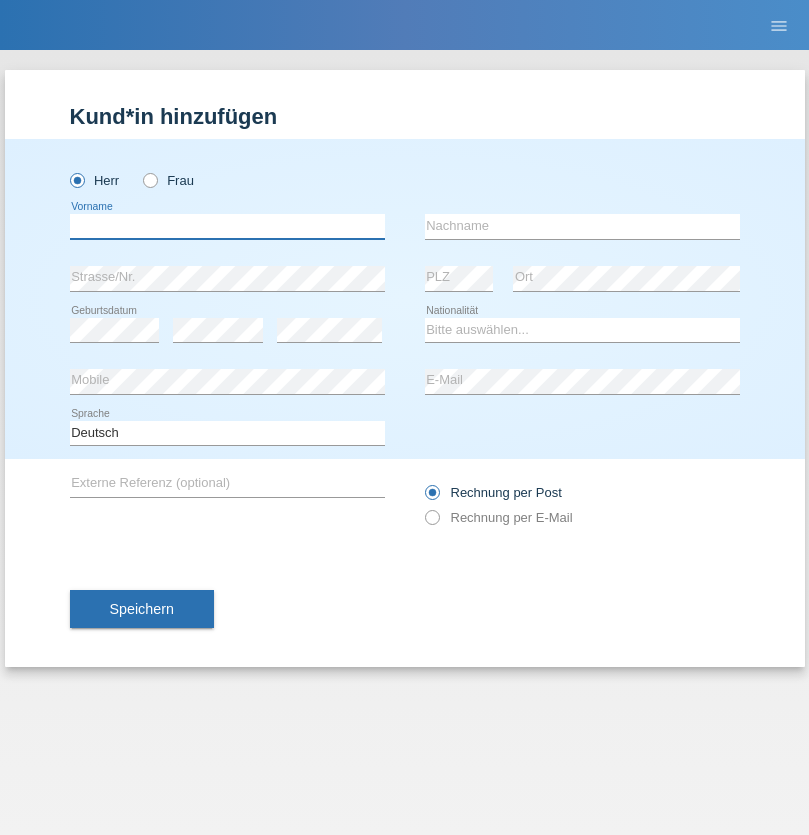 click at bounding box center (227, 226) 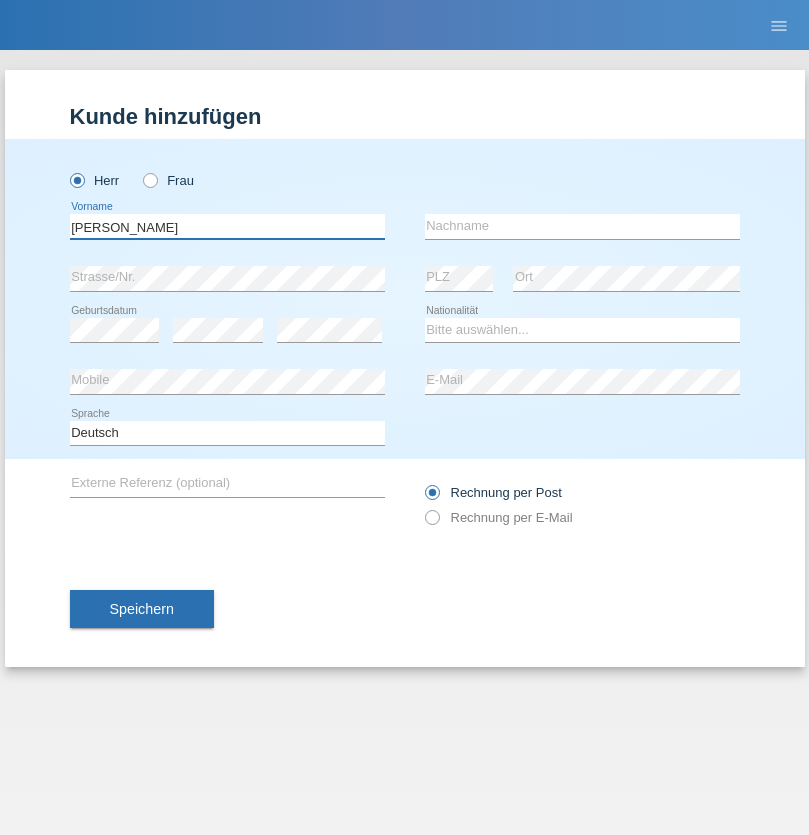 type on "Artur" 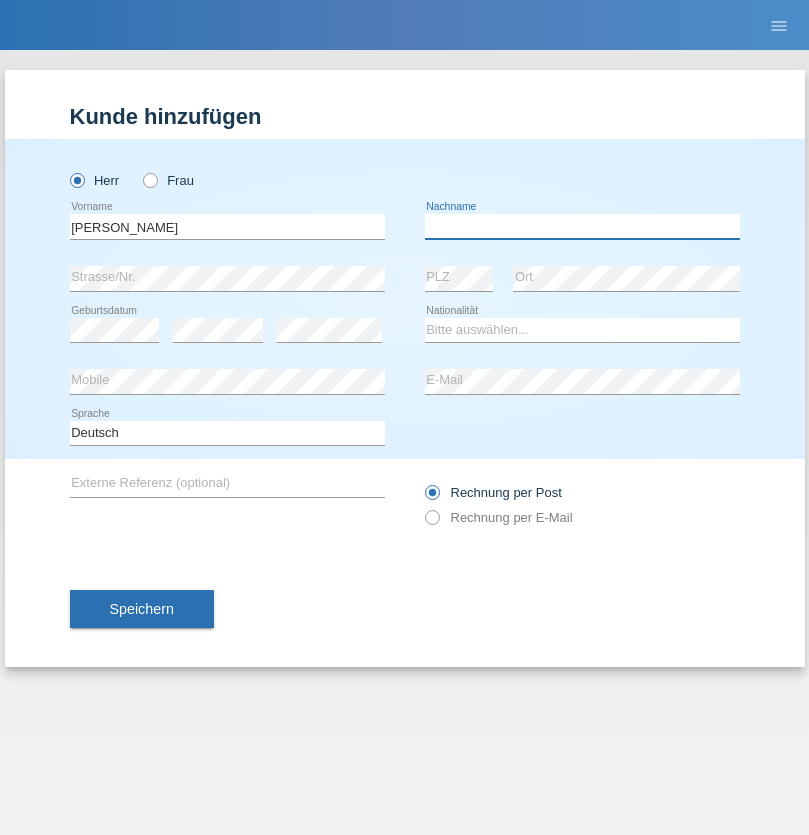 click at bounding box center [582, 226] 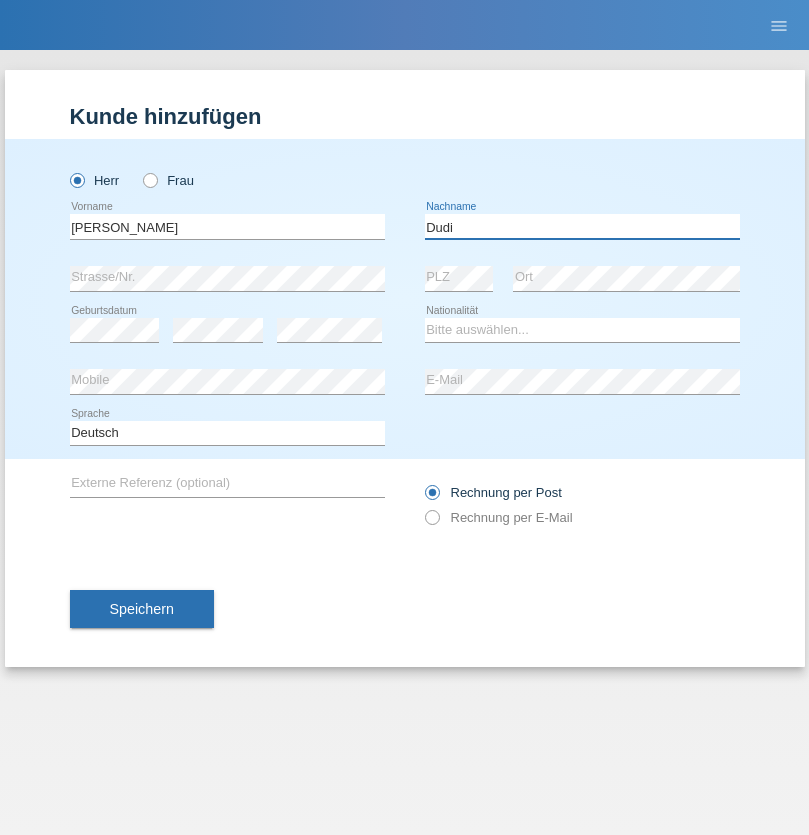 type on "Dudi" 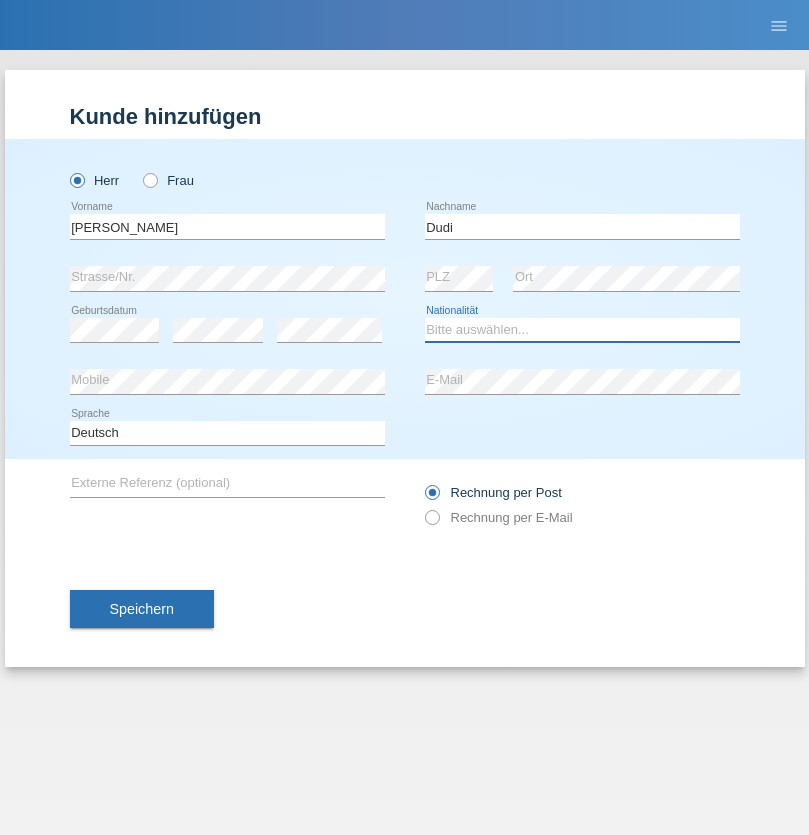 select on "SK" 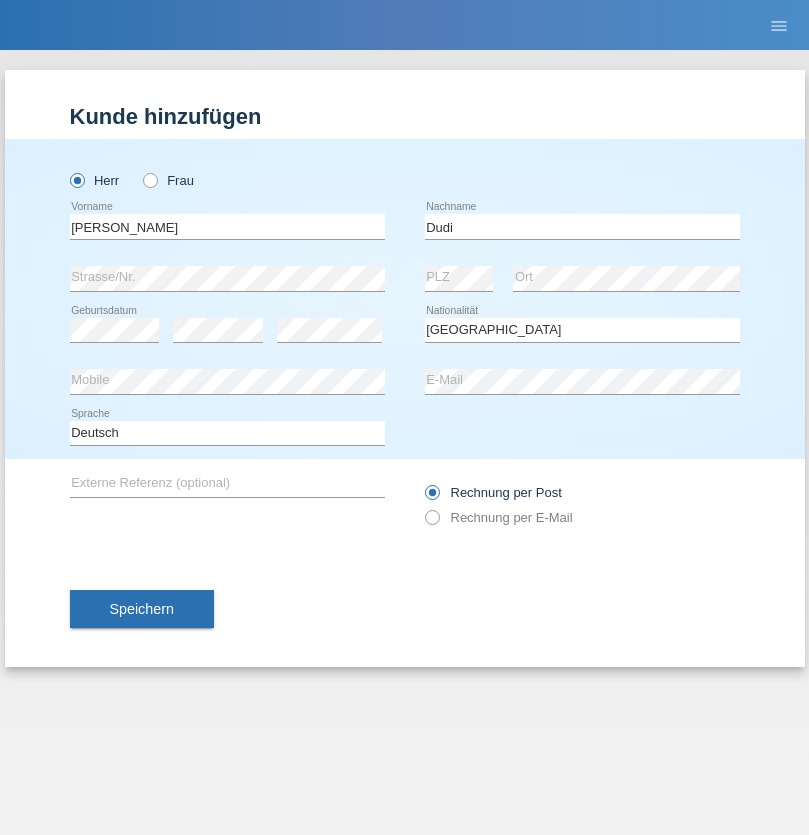 select on "C" 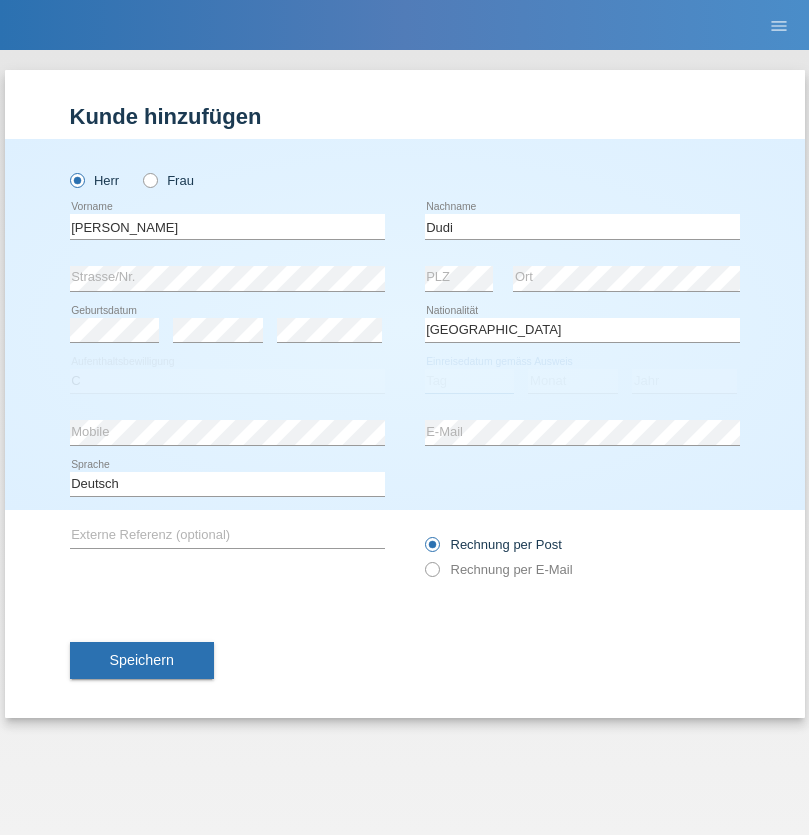 select on "25" 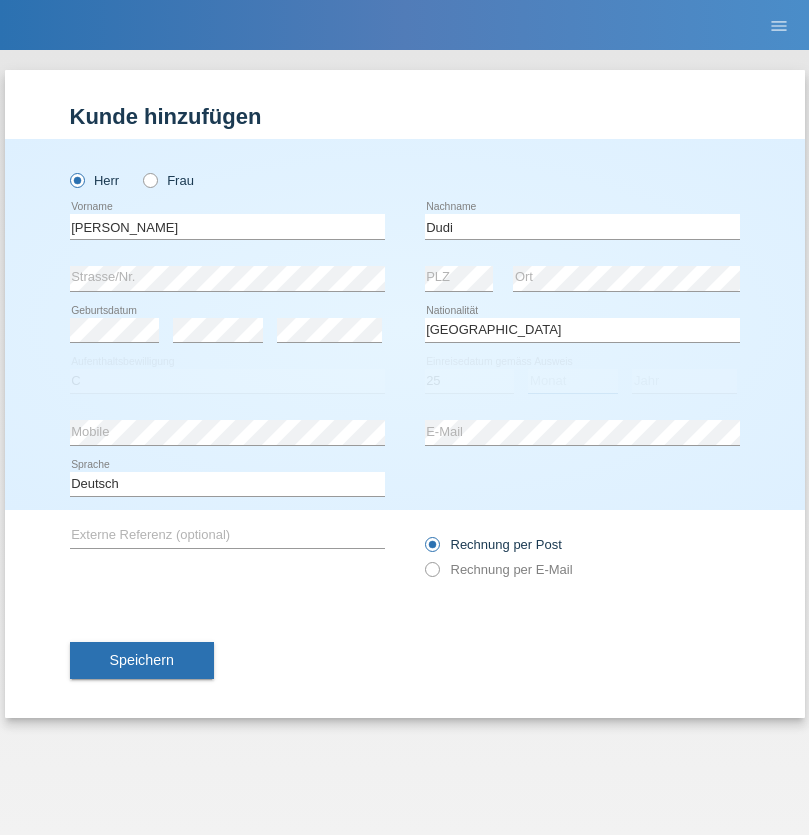 select on "05" 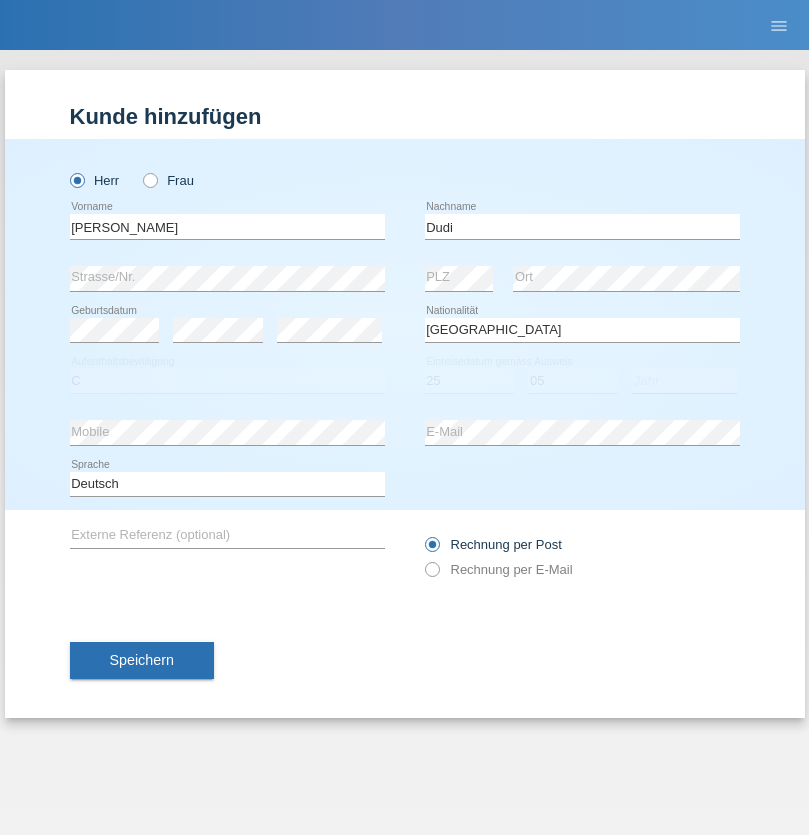 select on "2021" 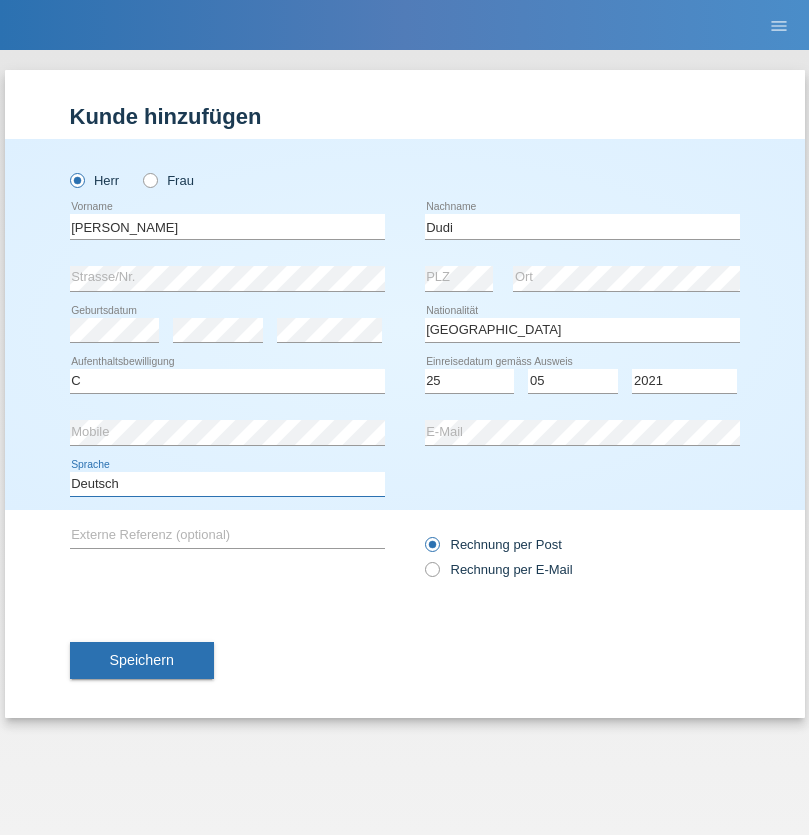 select on "en" 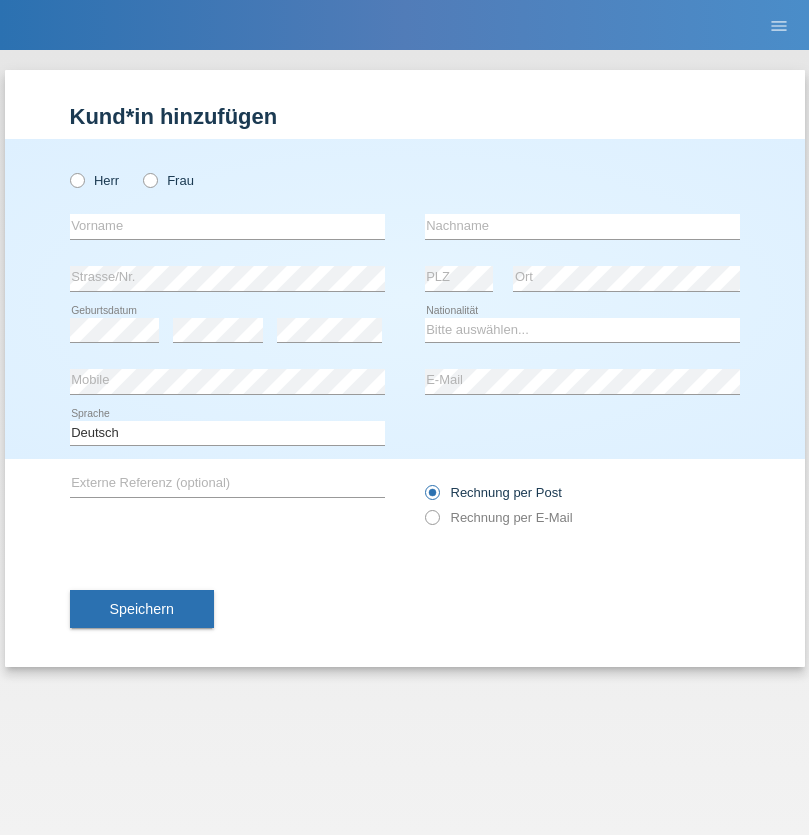 scroll, scrollTop: 0, scrollLeft: 0, axis: both 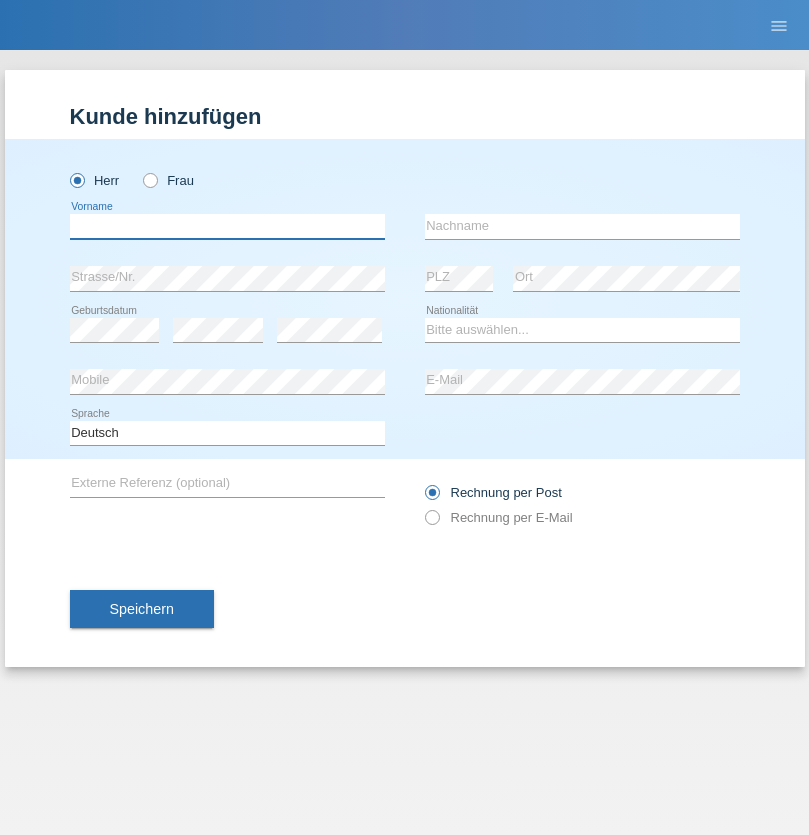 click at bounding box center (227, 226) 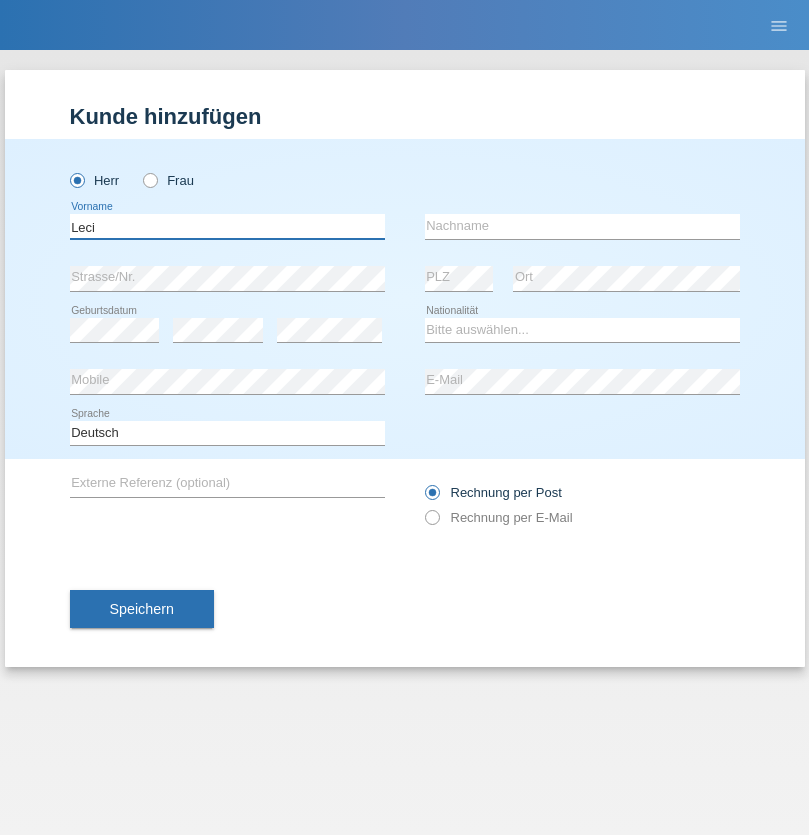 type on "Leci" 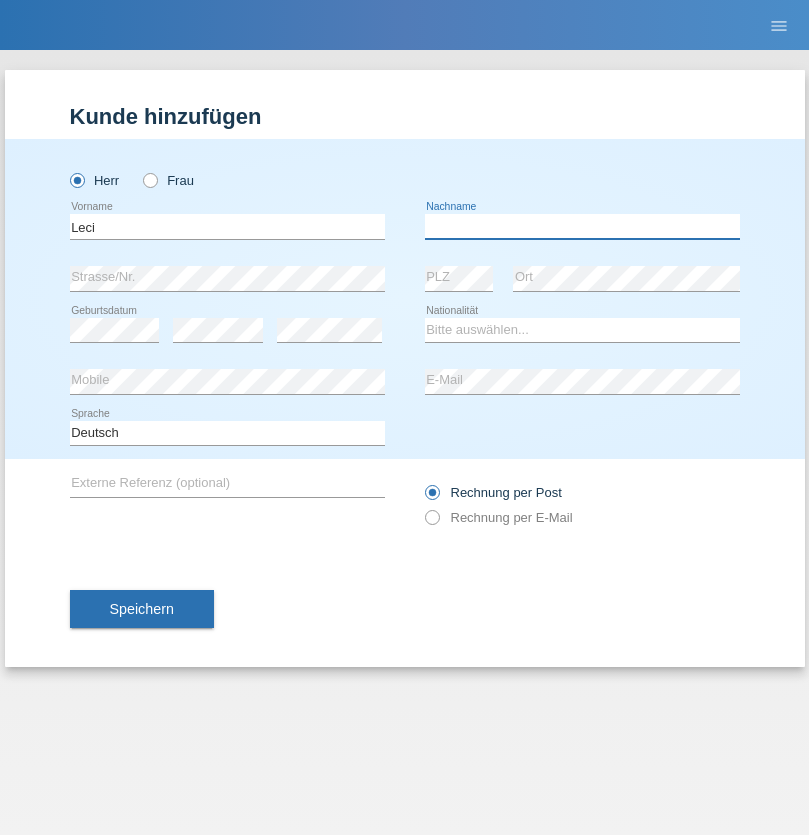 click at bounding box center [582, 226] 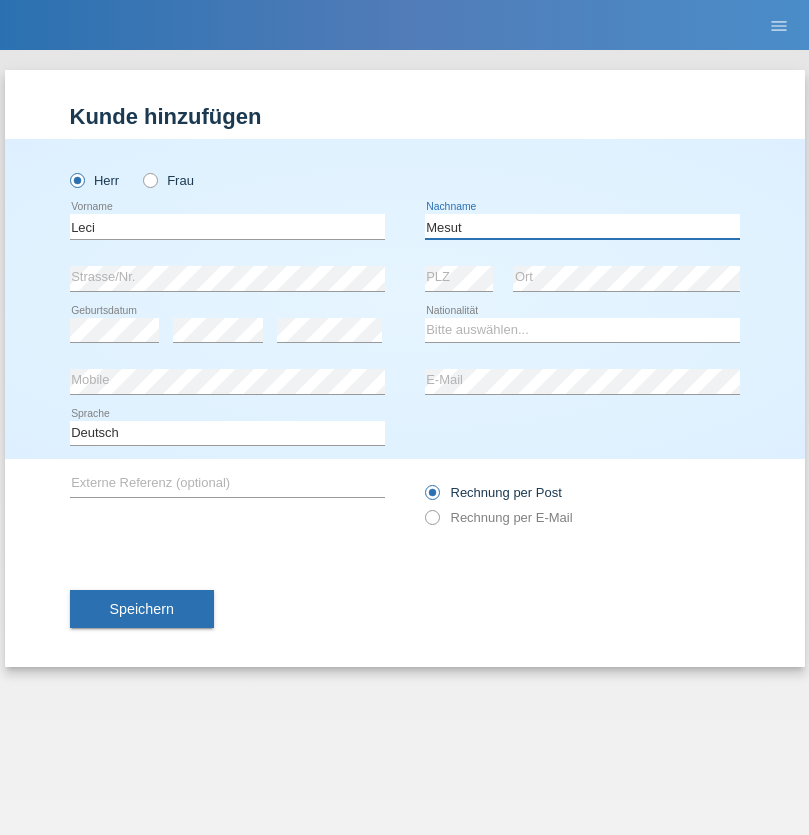 type on "Mesut" 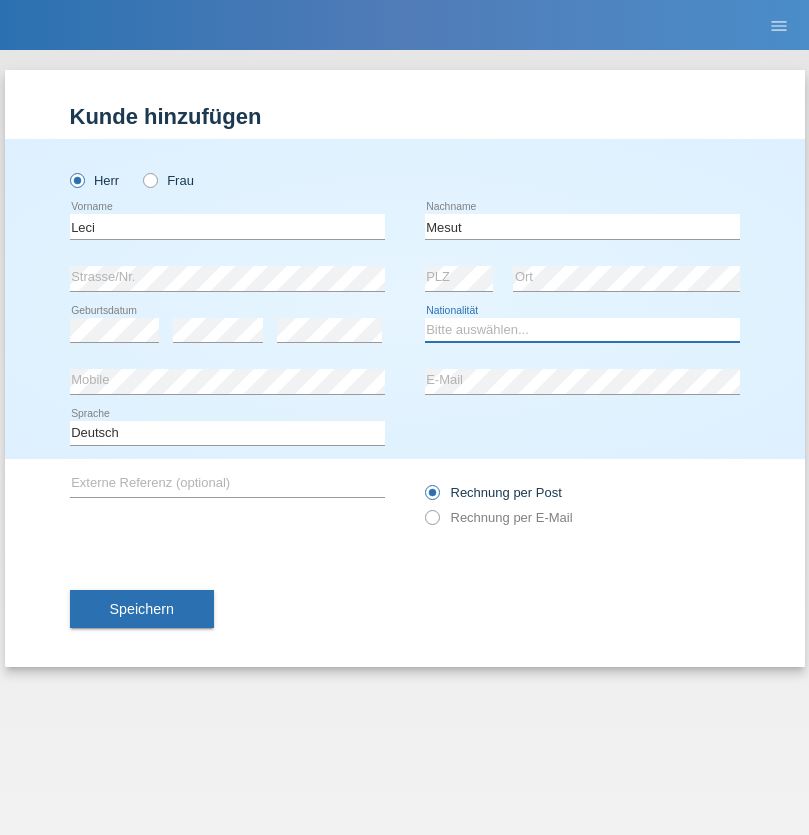 select on "XK" 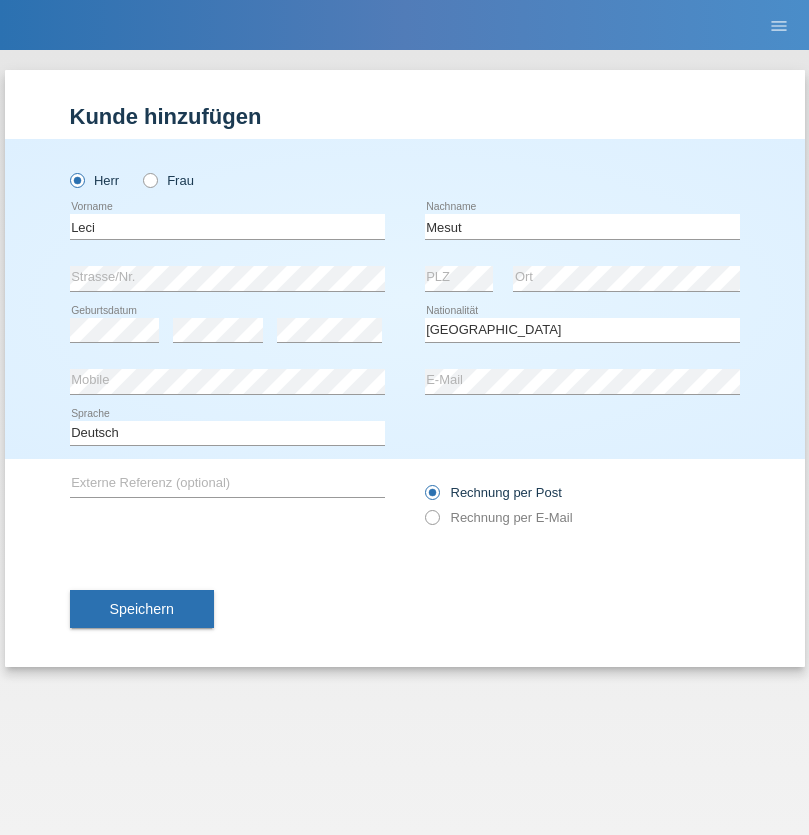 select on "C" 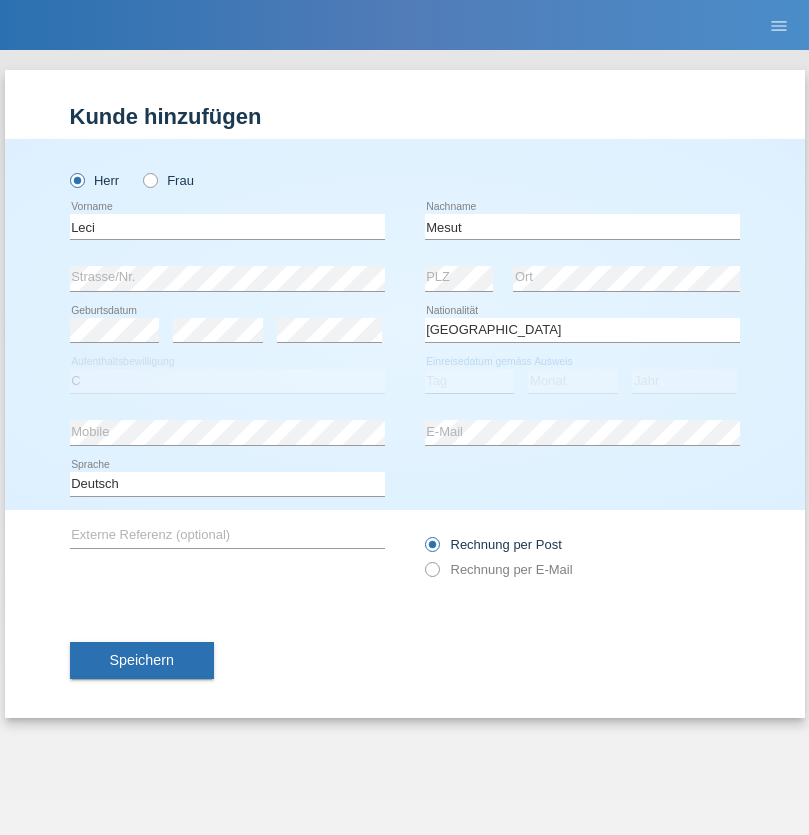 select on "15" 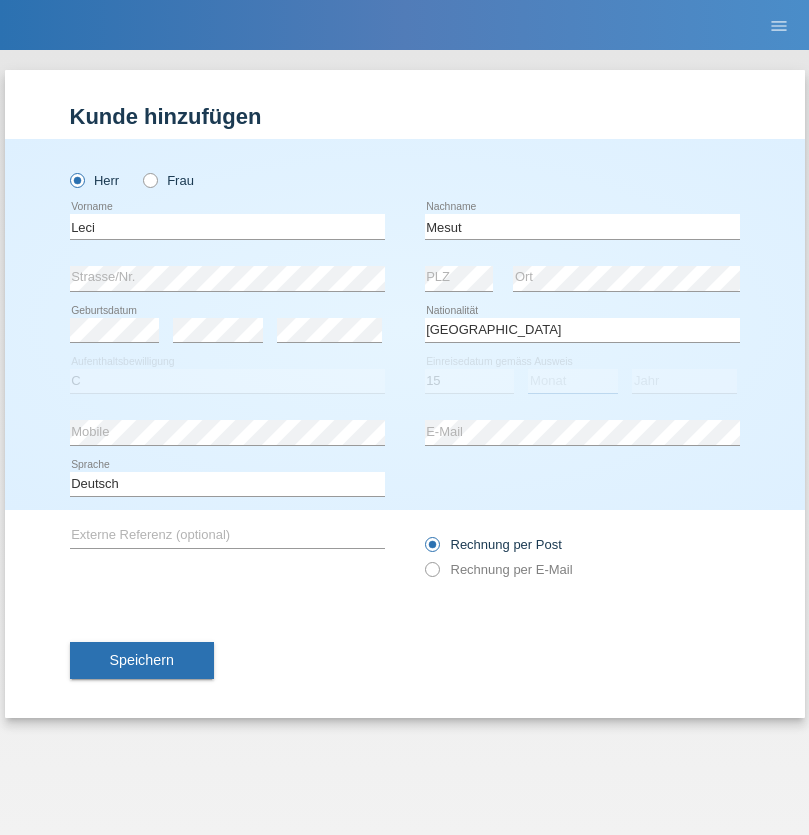 select on "07" 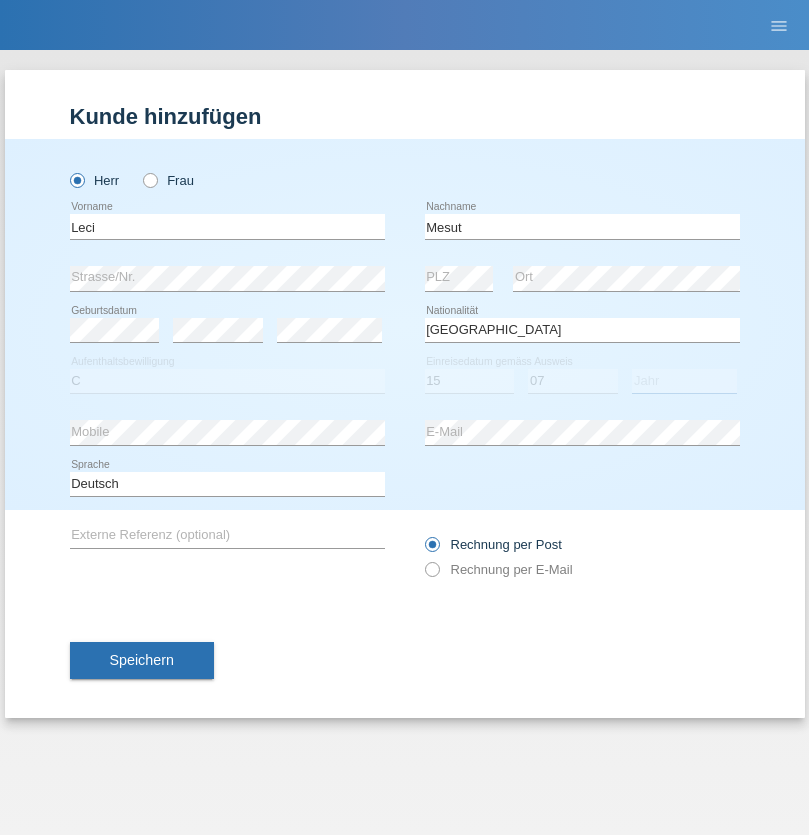 select on "2021" 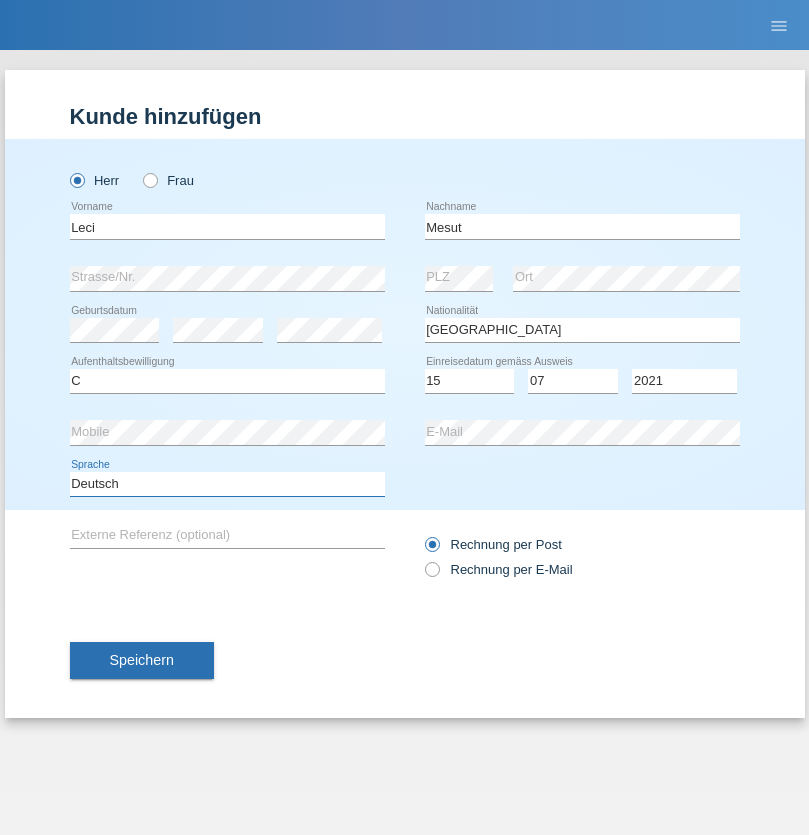 select on "en" 